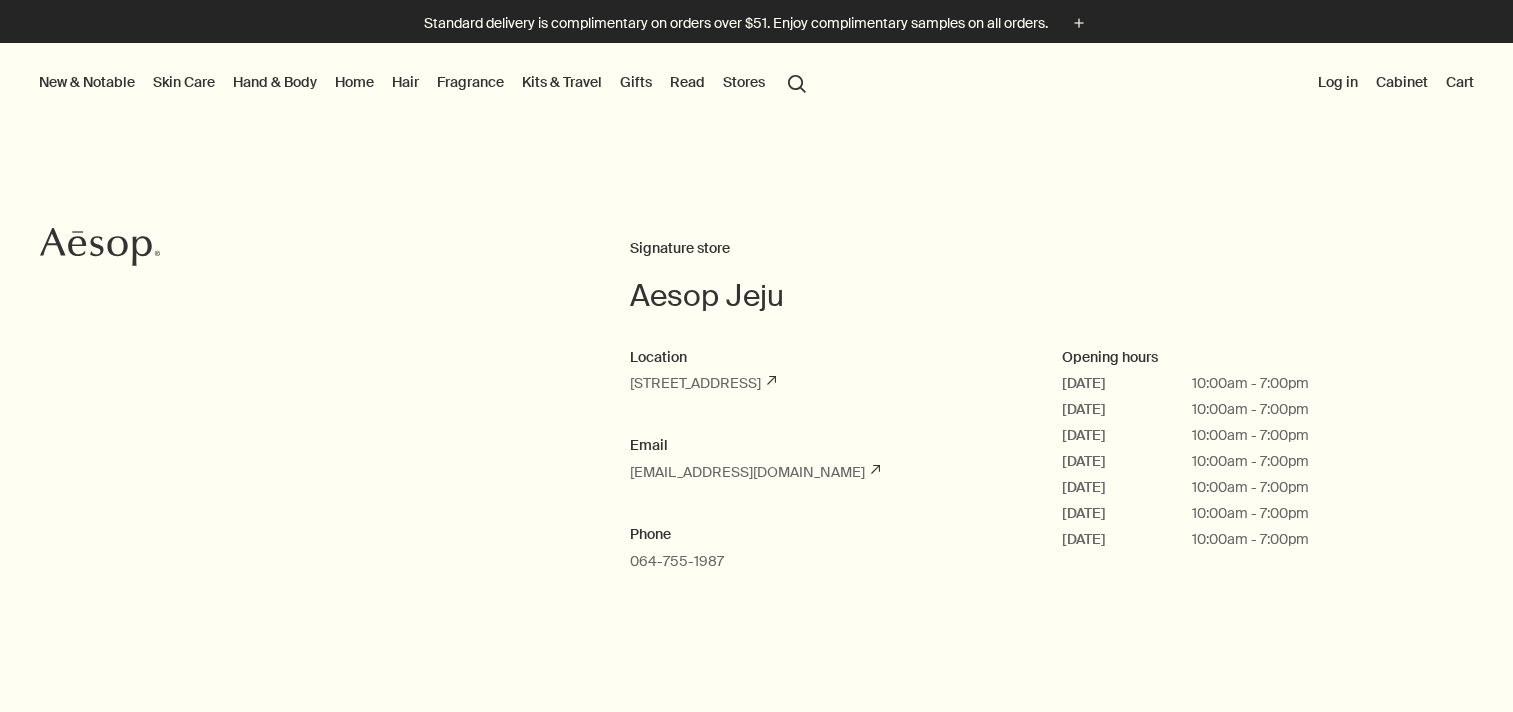 scroll, scrollTop: 0, scrollLeft: 0, axis: both 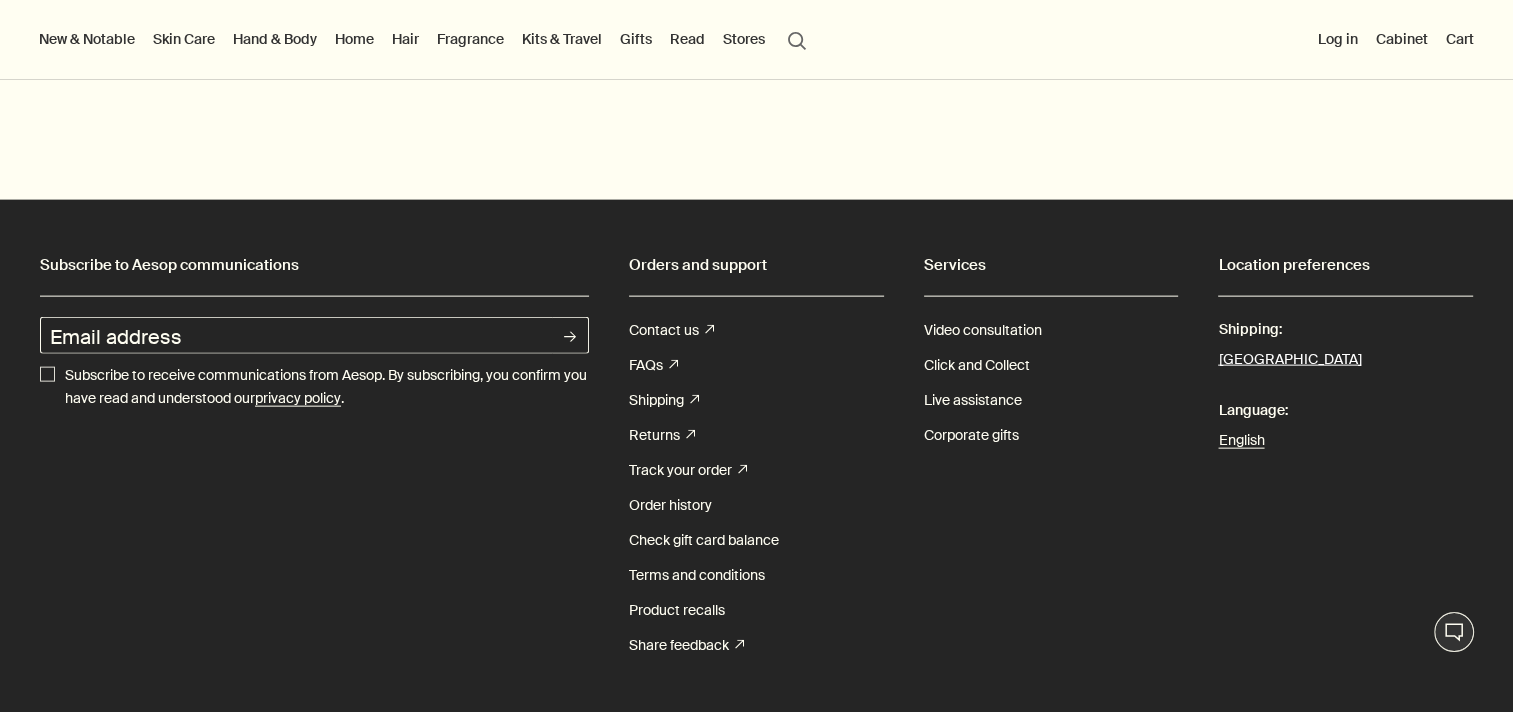 click on "[GEOGRAPHIC_DATA]" at bounding box center (1289, 360) 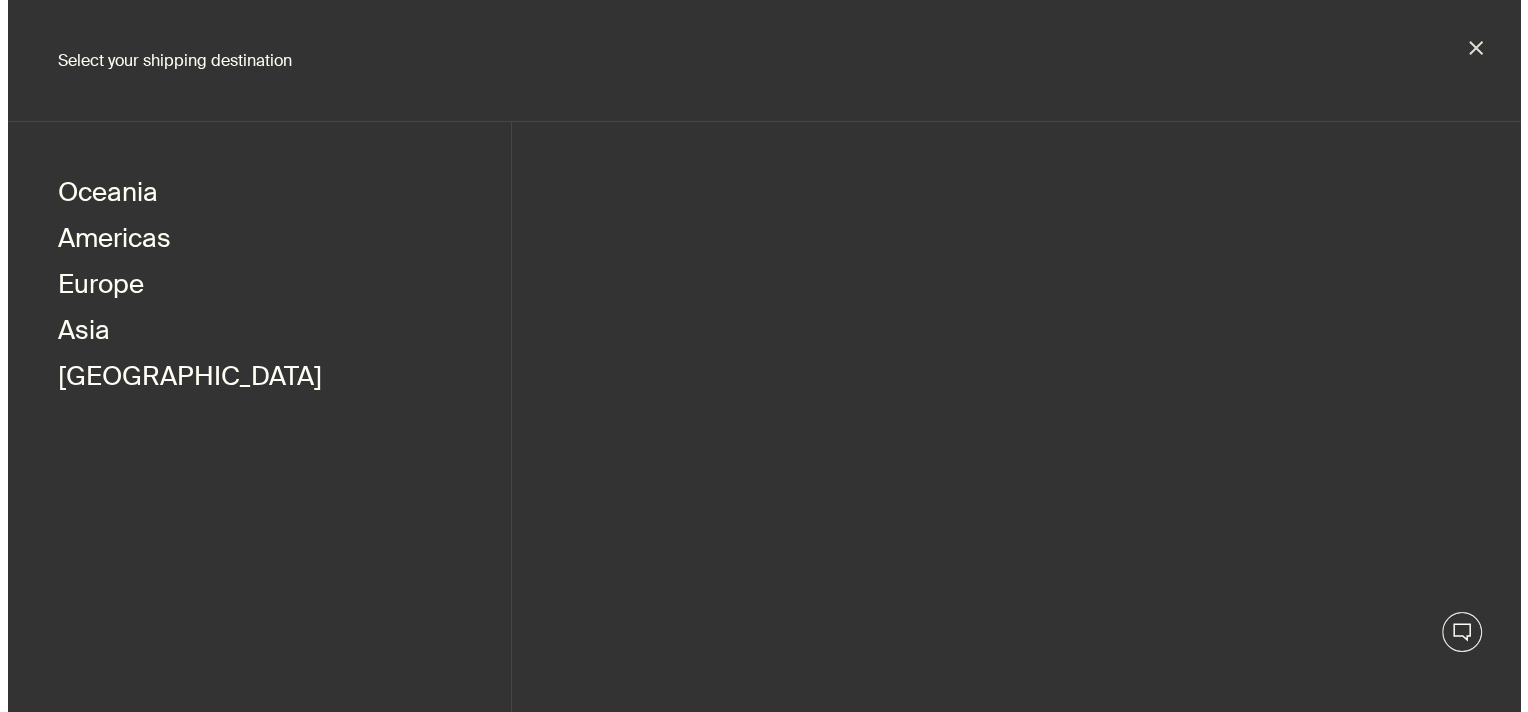 scroll, scrollTop: 4454, scrollLeft: 0, axis: vertical 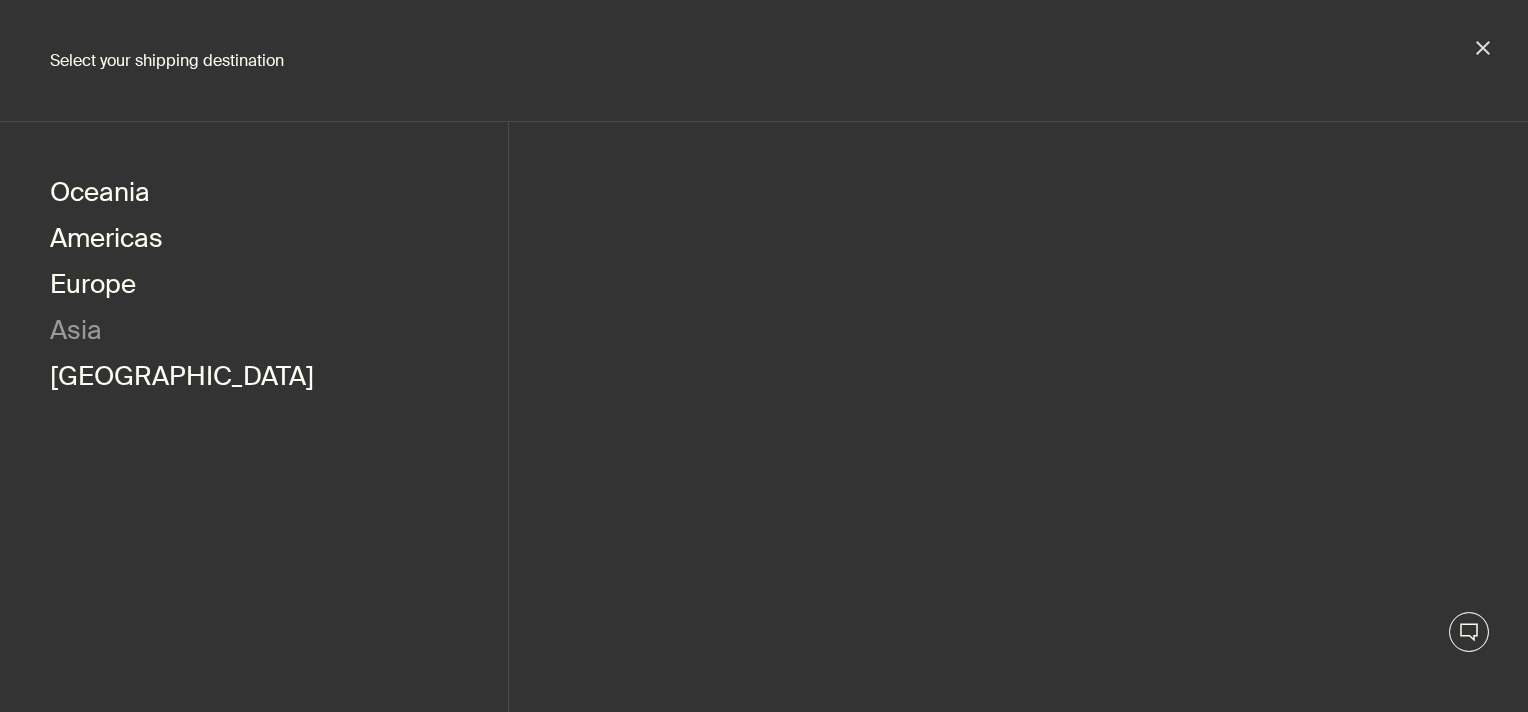 click on "Asia" at bounding box center [76, 333] 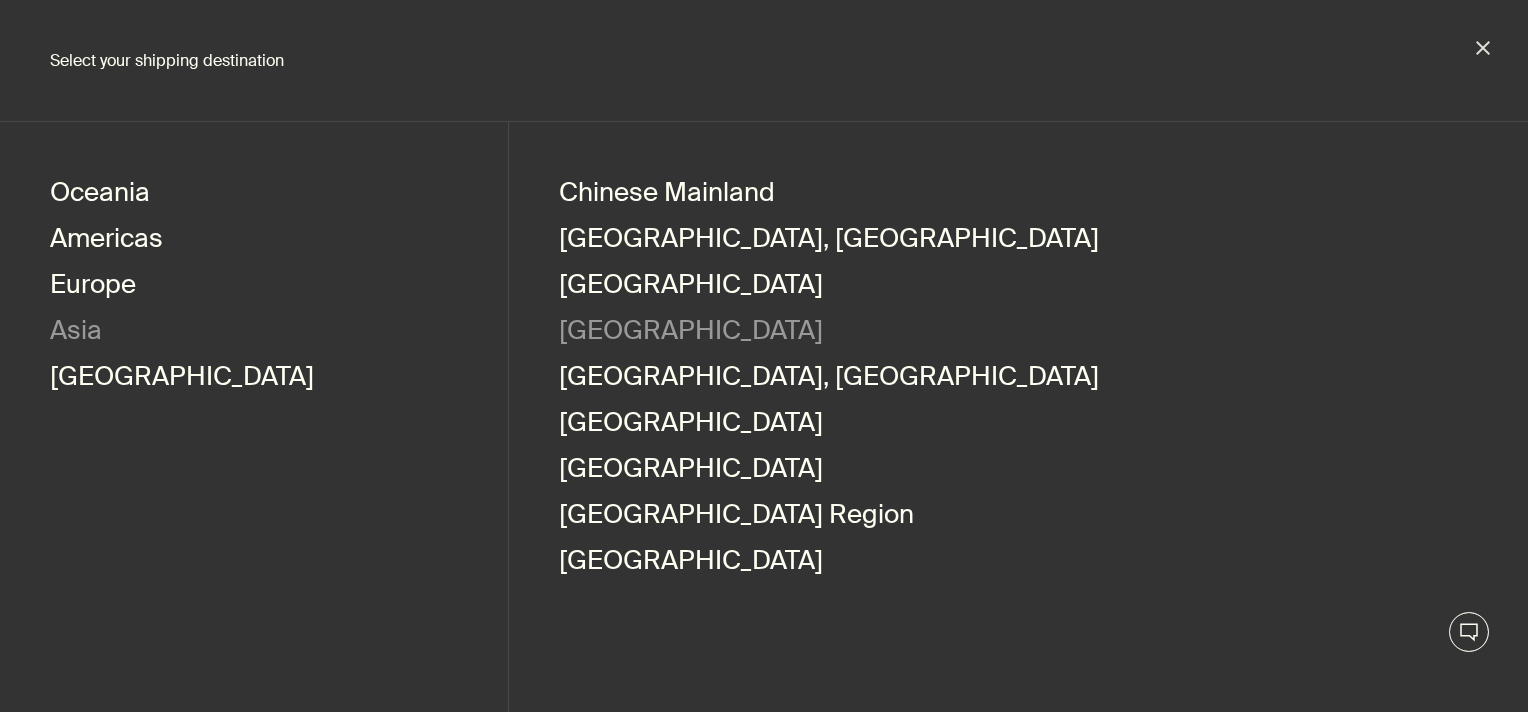 click on "[GEOGRAPHIC_DATA]" at bounding box center (691, 333) 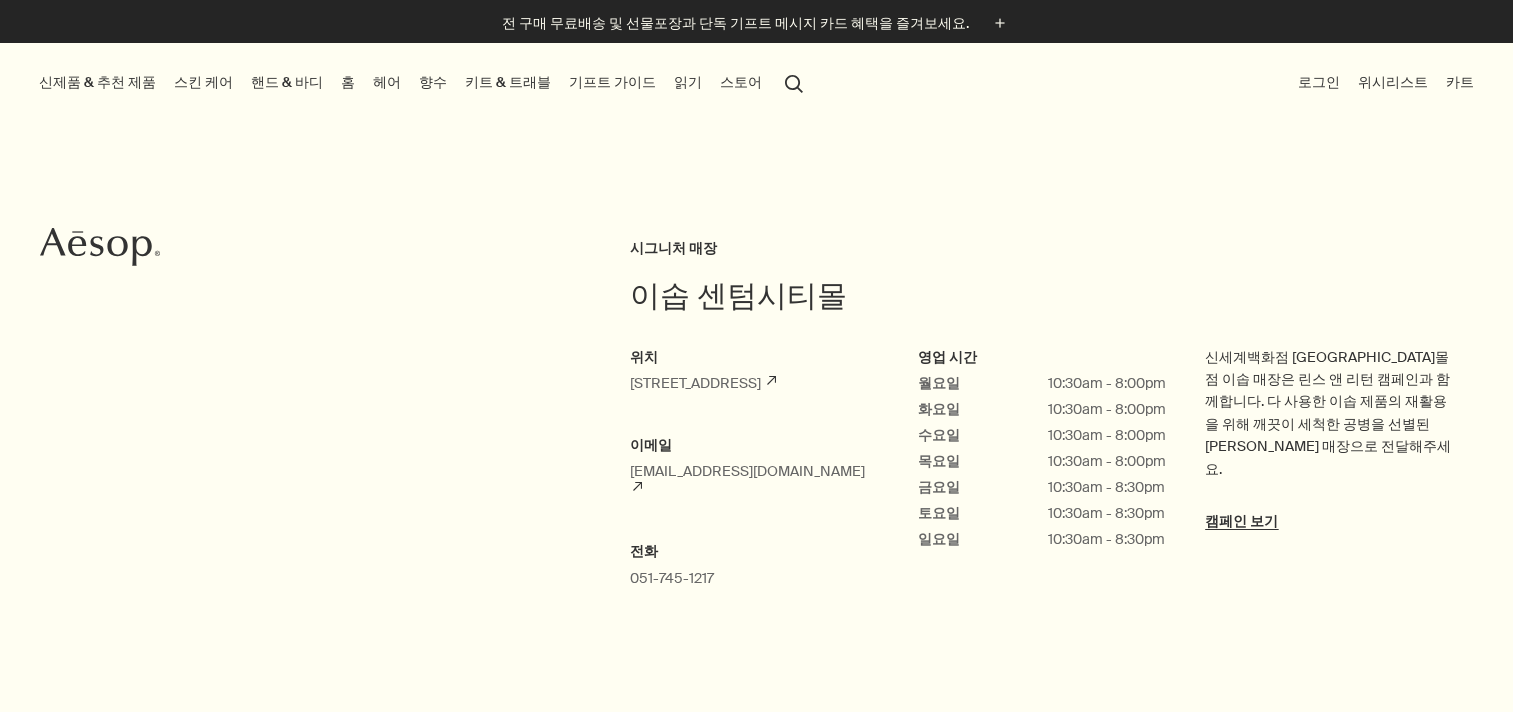 scroll, scrollTop: 0, scrollLeft: 0, axis: both 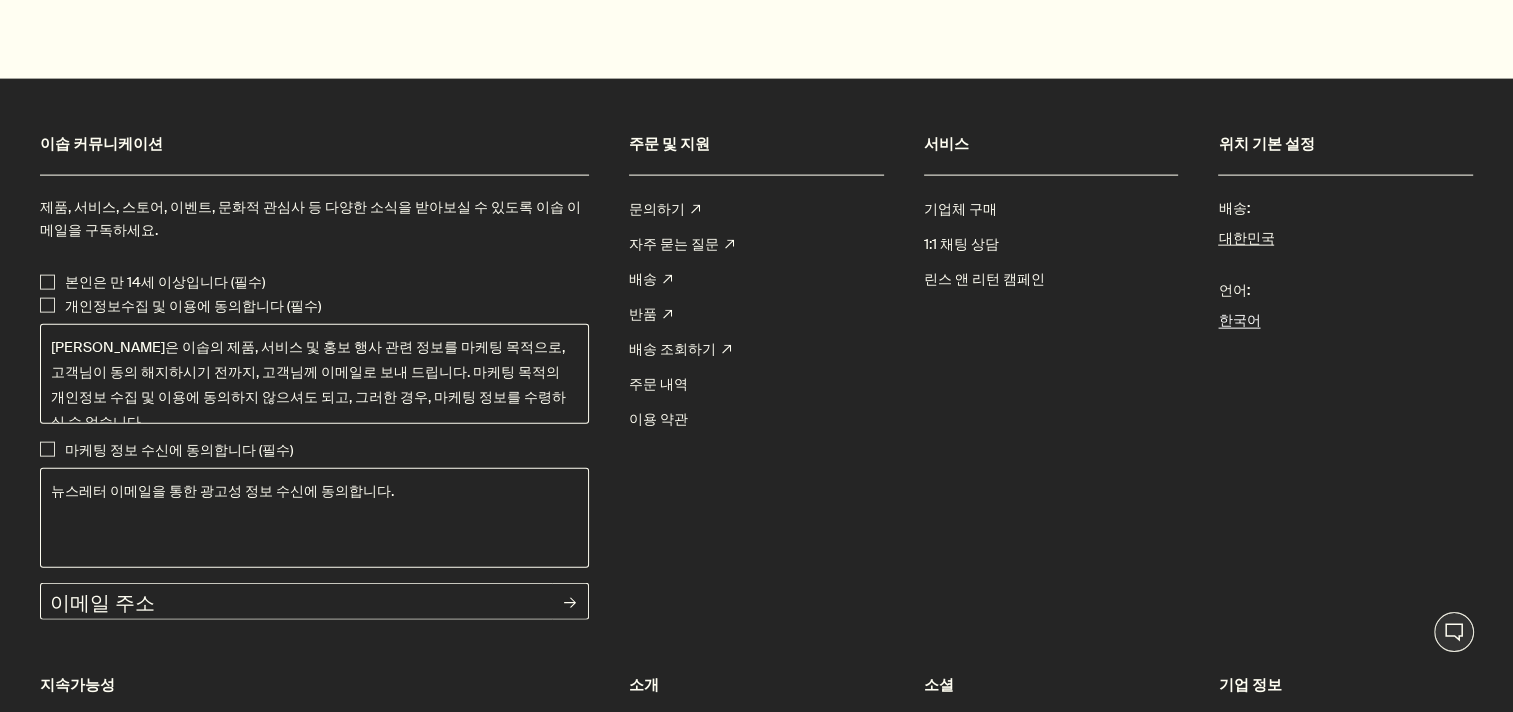 click on "한국어" at bounding box center [1345, 320] 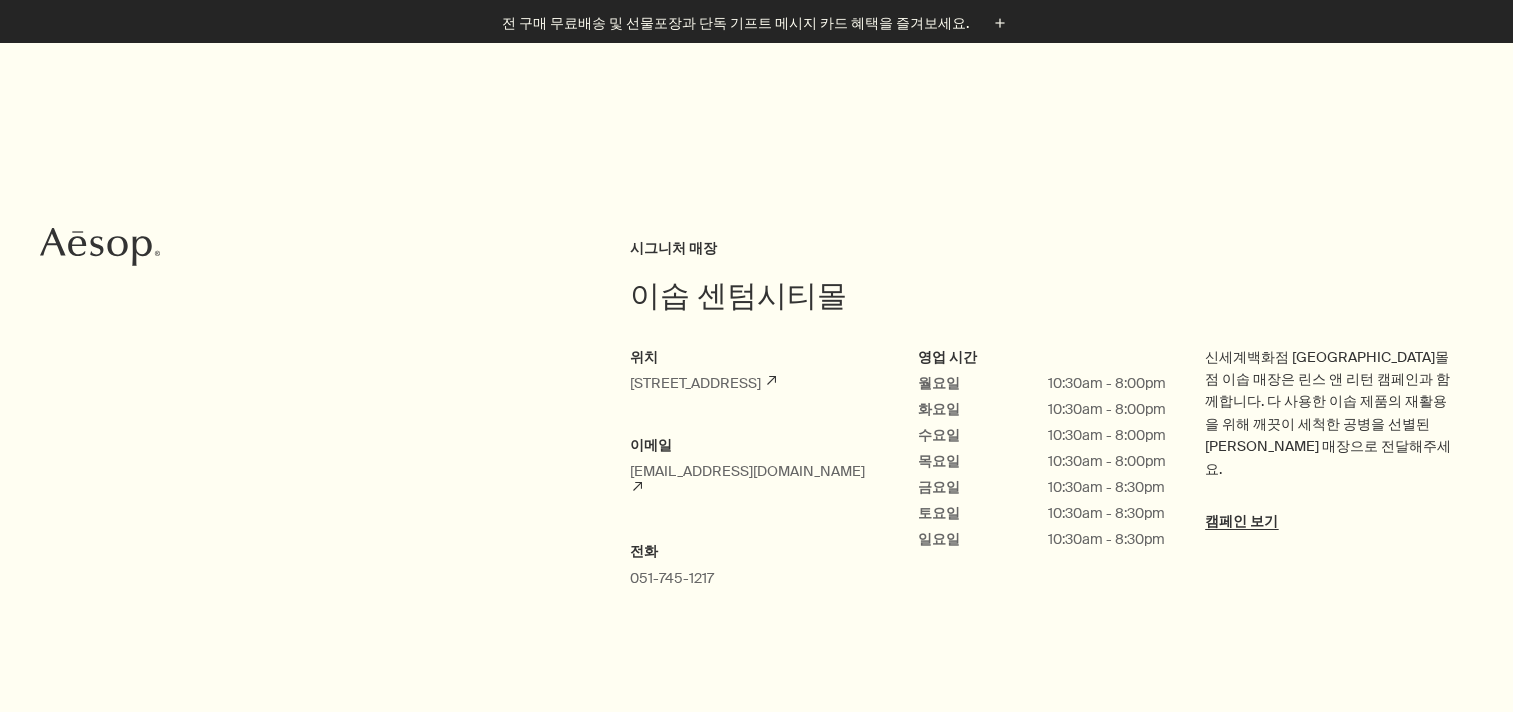 scroll, scrollTop: 1732, scrollLeft: 0, axis: vertical 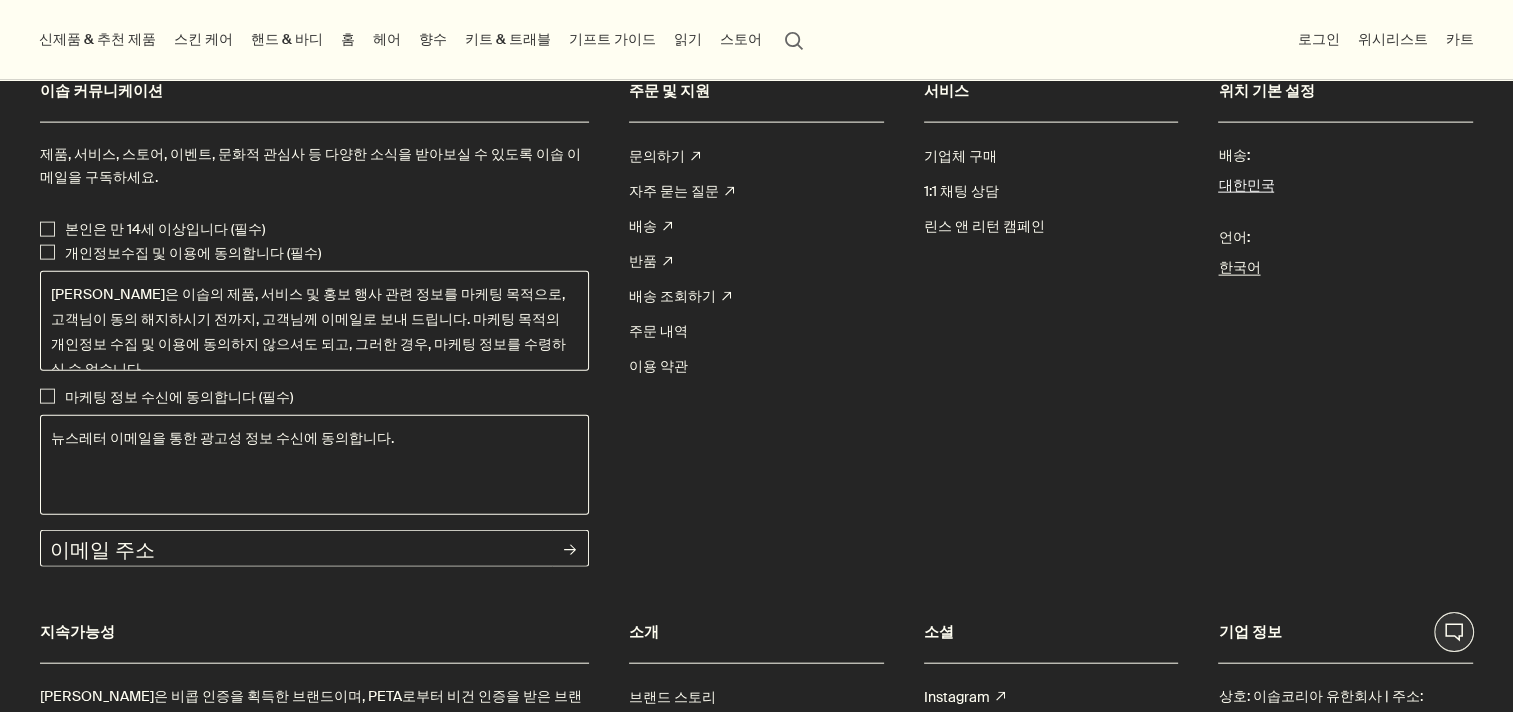 click on "대한민국" at bounding box center [1246, 186] 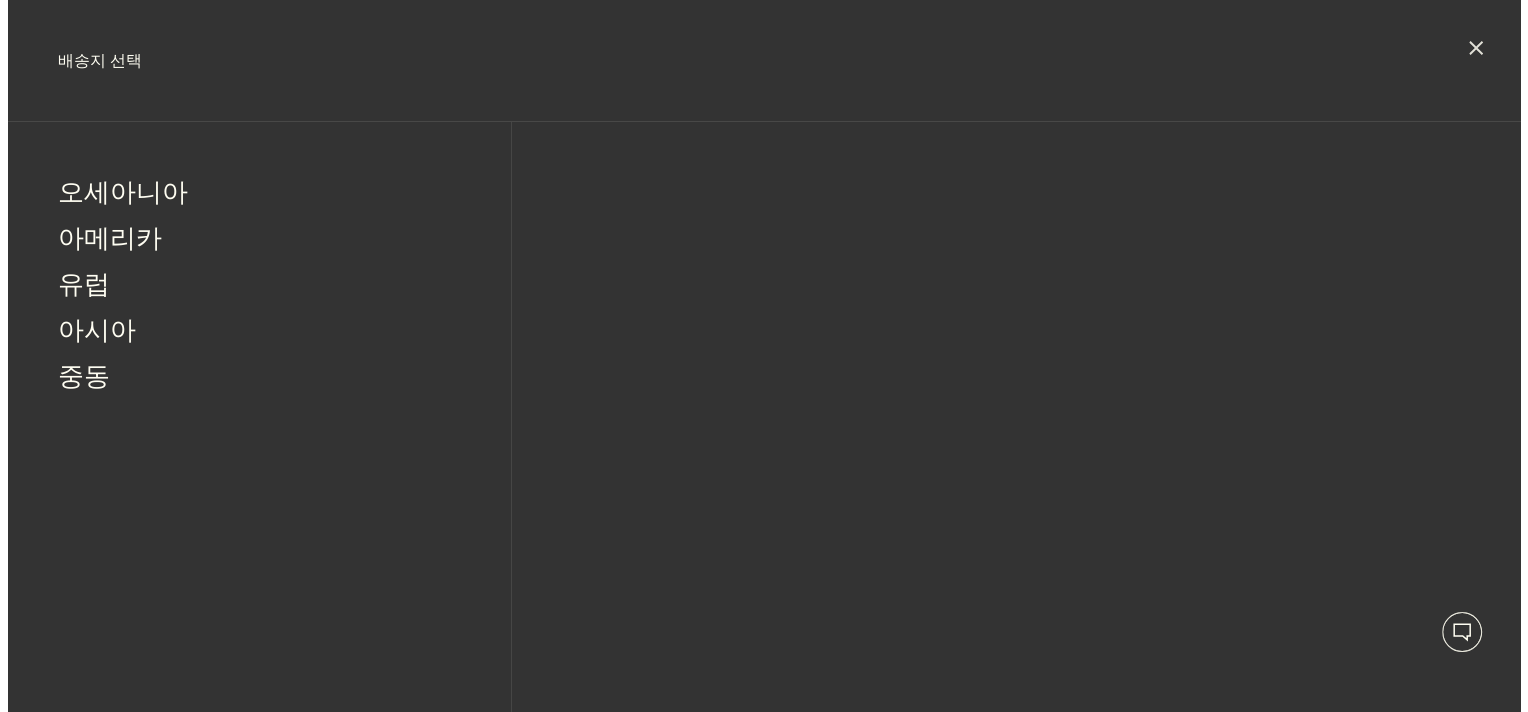 scroll, scrollTop: 4525, scrollLeft: 0, axis: vertical 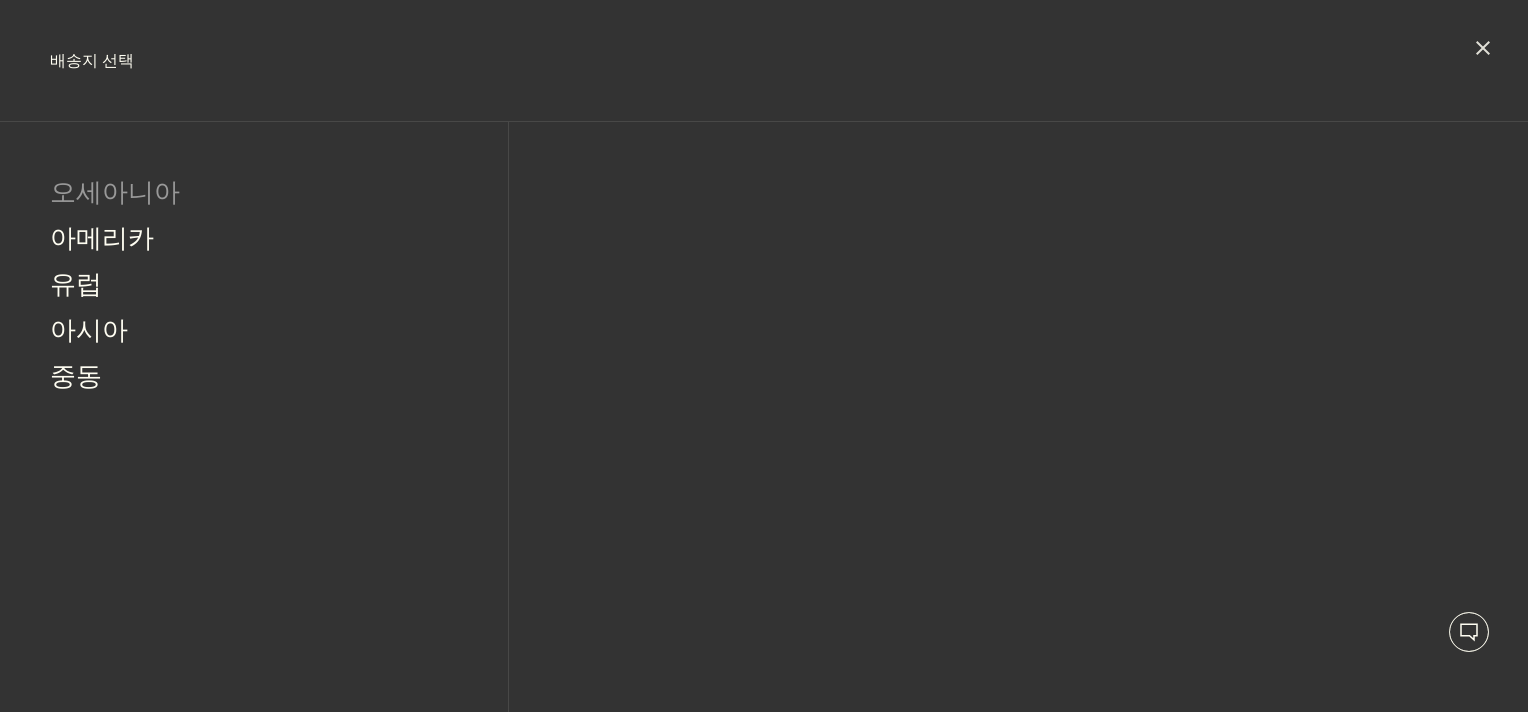 click on "오세아니아" at bounding box center (115, 195) 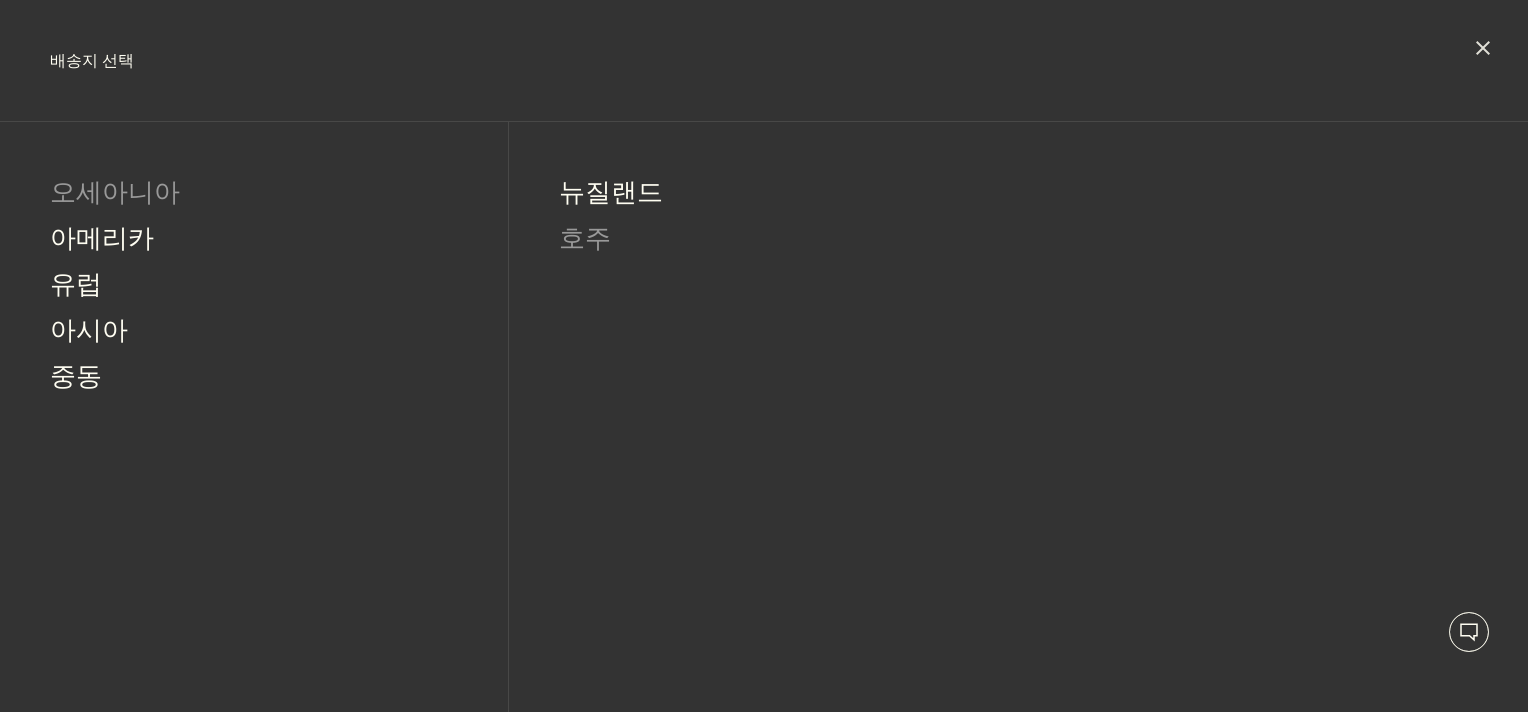 click on "호주" at bounding box center [585, 241] 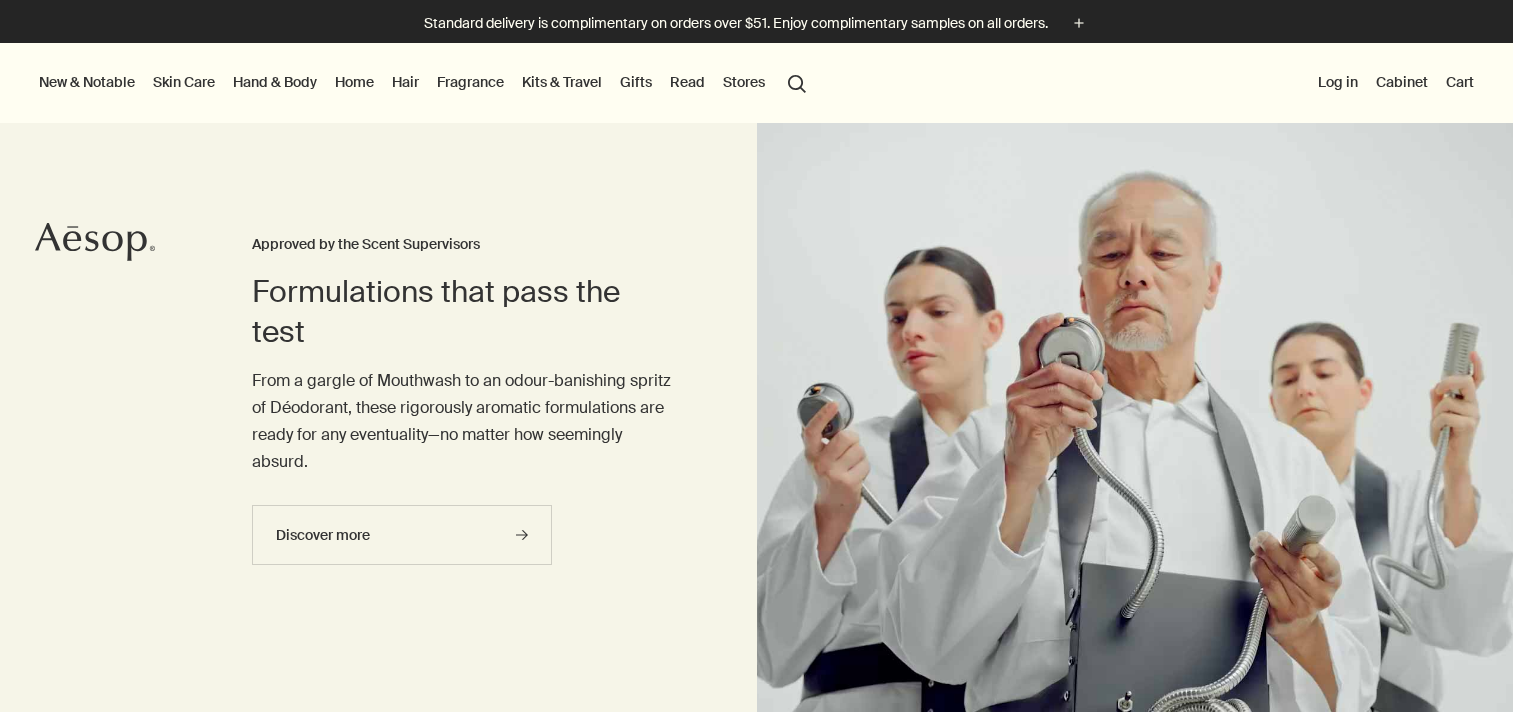 scroll, scrollTop: 0, scrollLeft: 0, axis: both 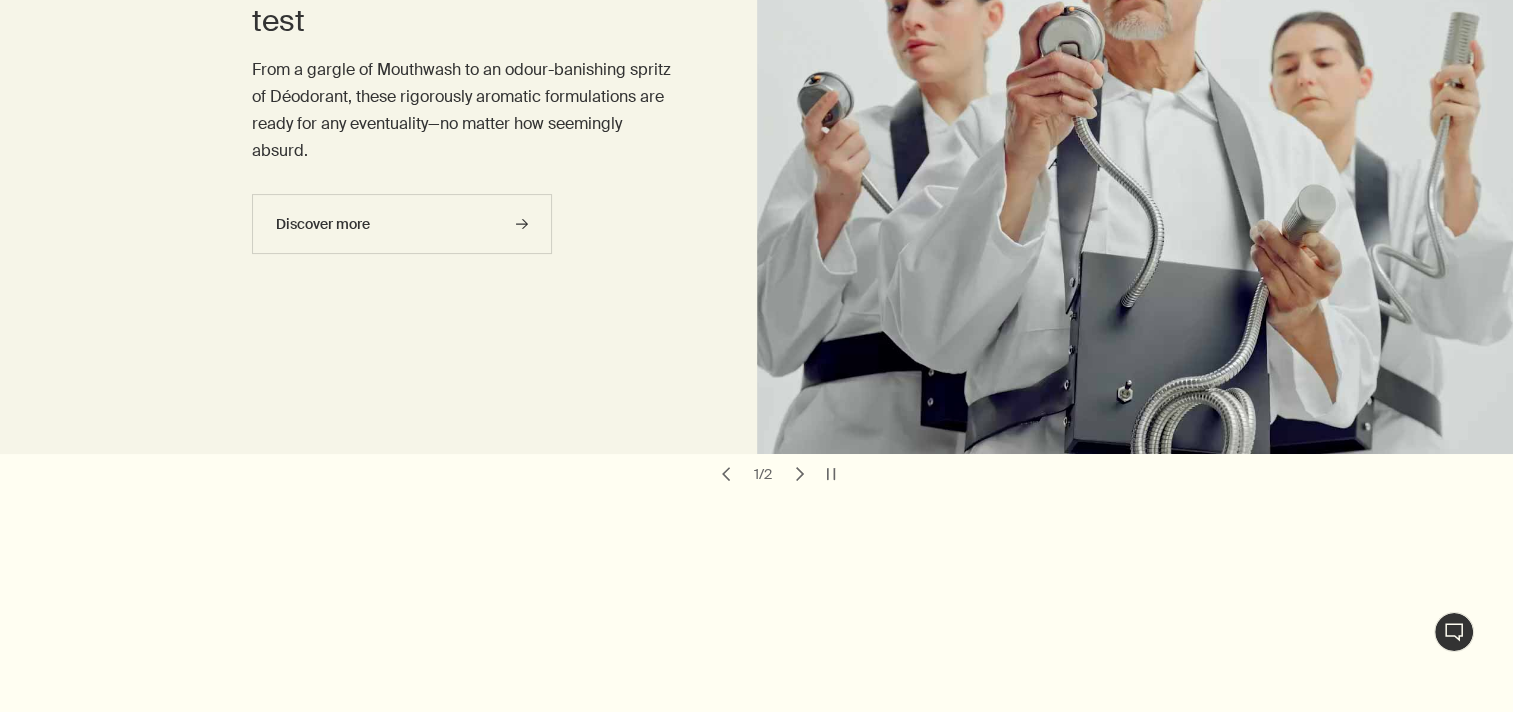 click on "chevron" at bounding box center [800, 474] 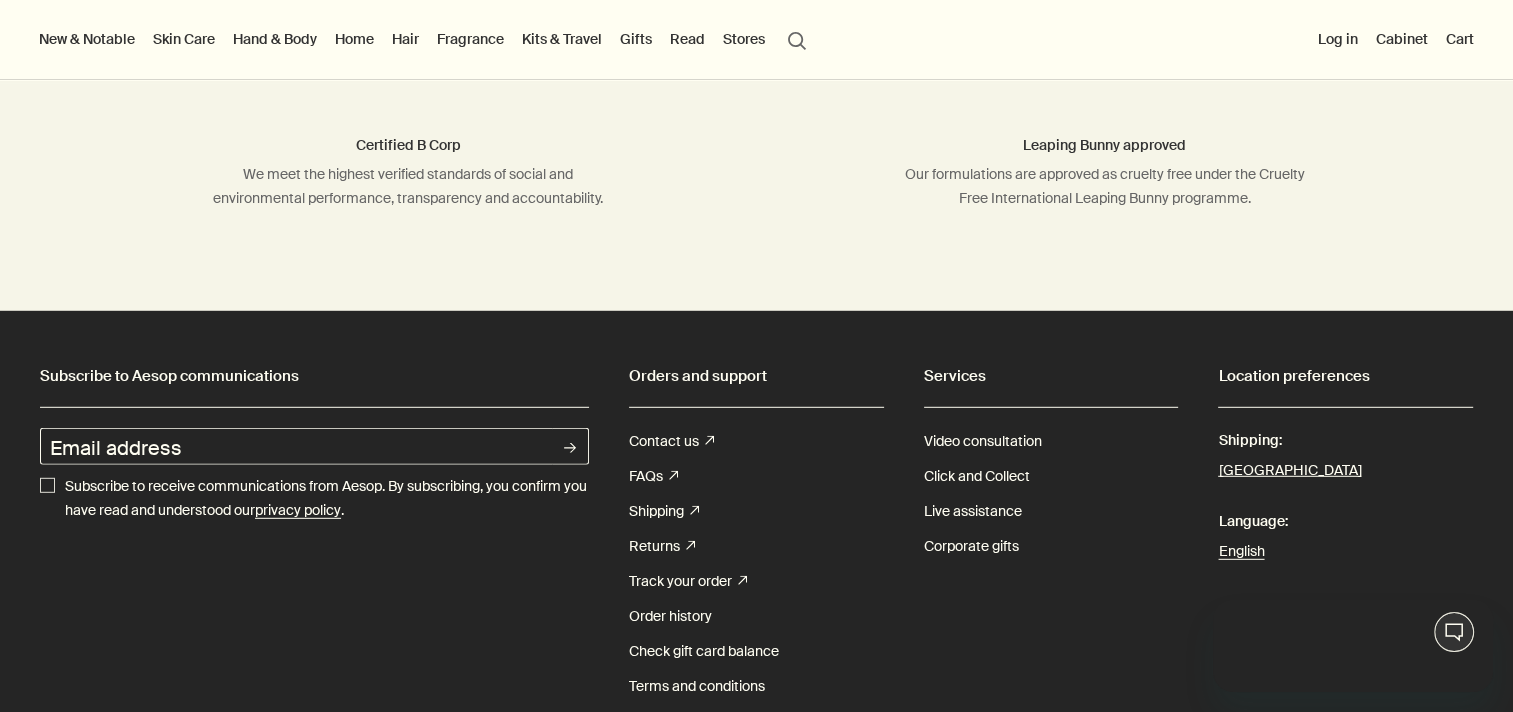 scroll, scrollTop: 5603, scrollLeft: 0, axis: vertical 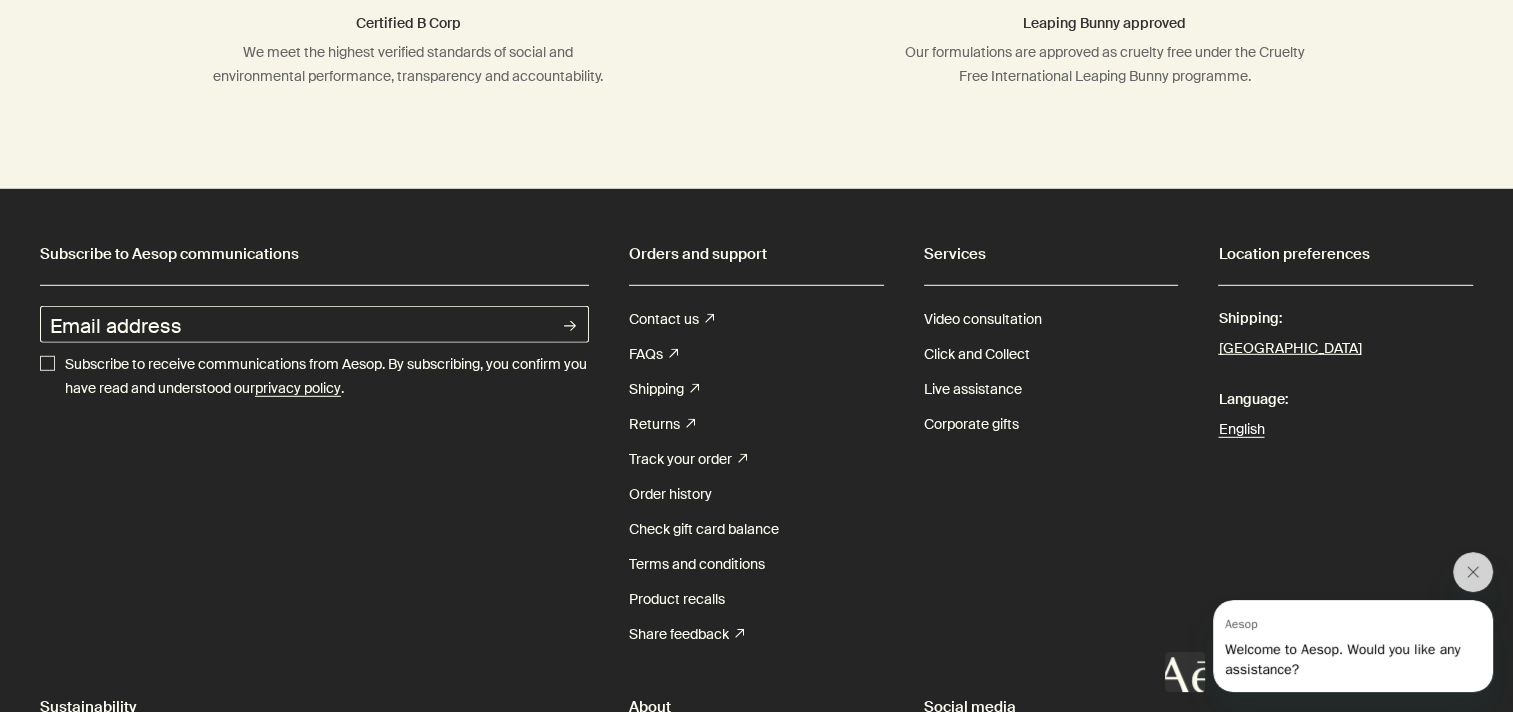 click on "English" at bounding box center [1345, 429] 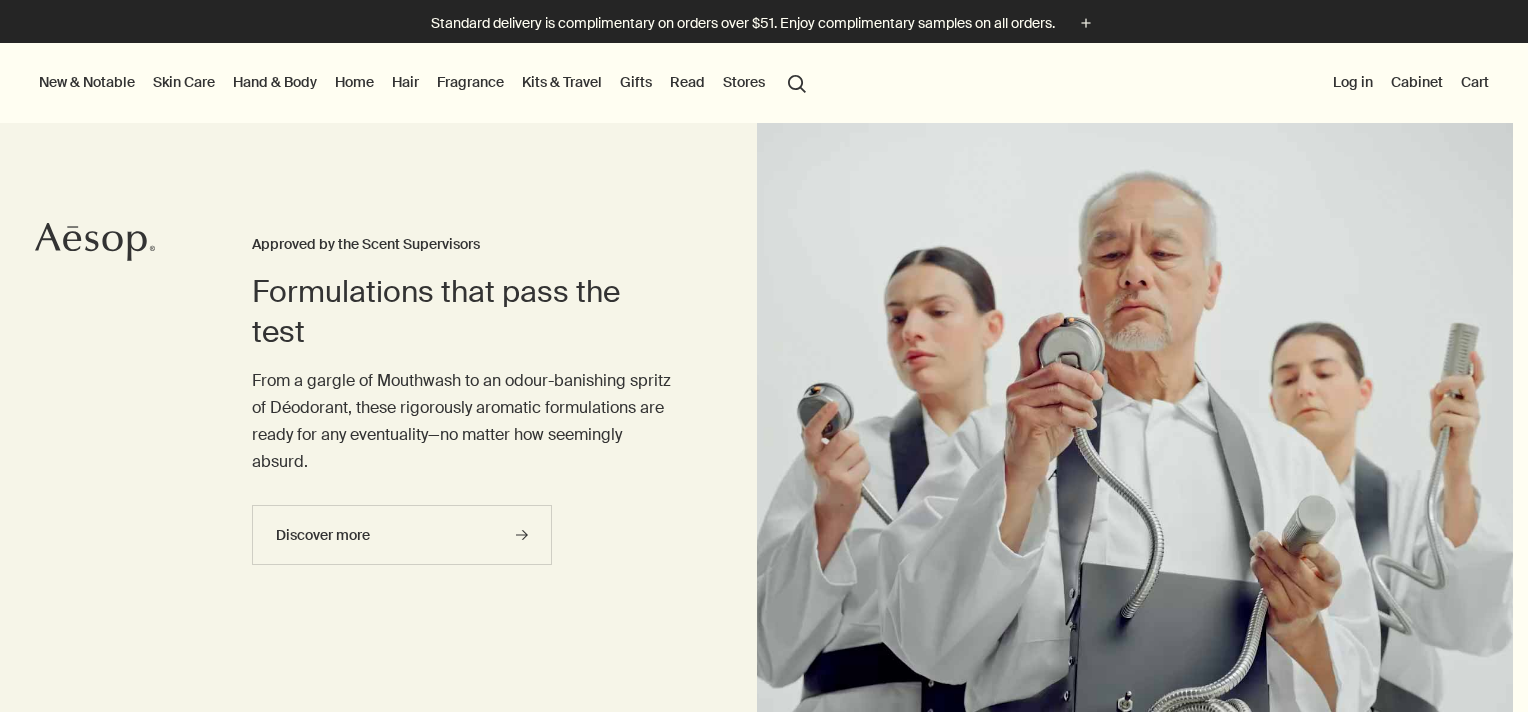 scroll, scrollTop: 0, scrollLeft: 0, axis: both 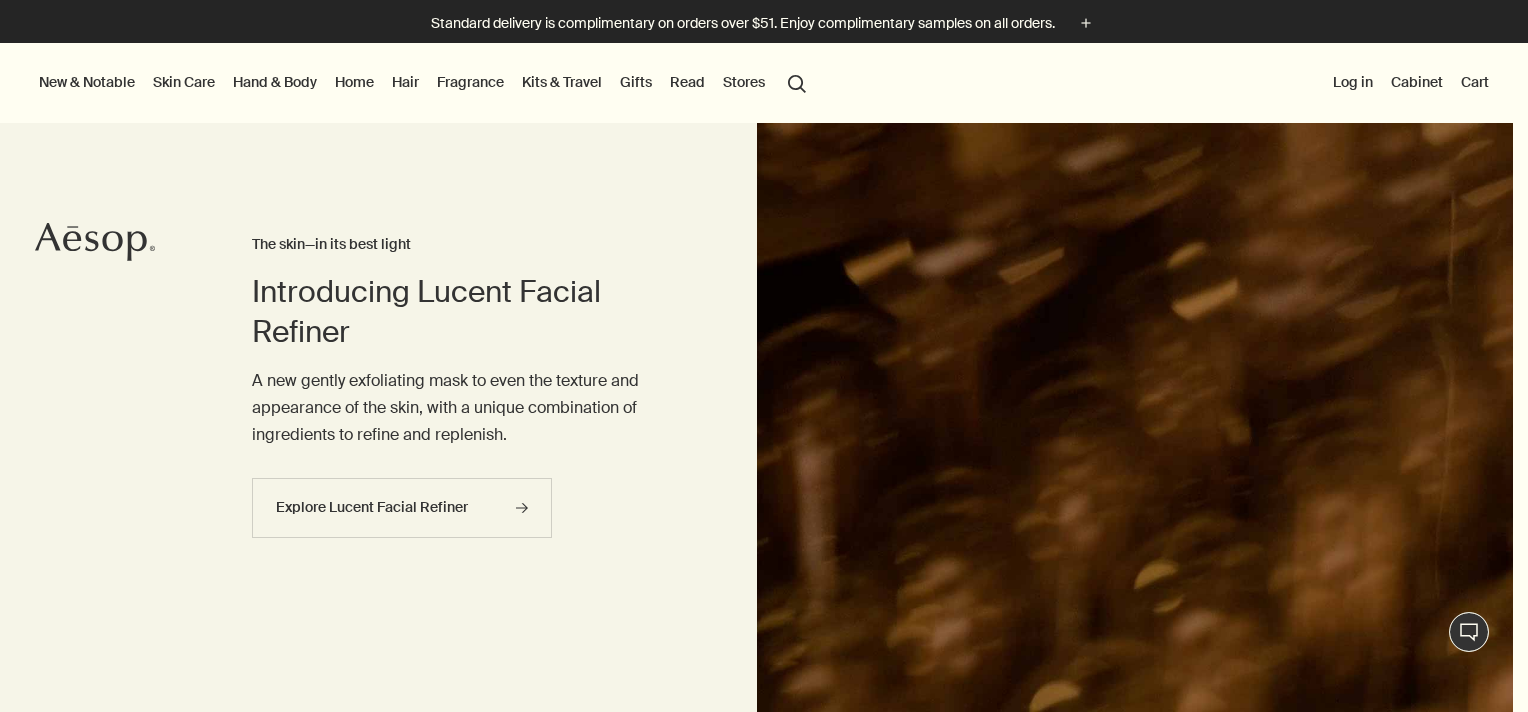 click on "Stores" at bounding box center (744, 82) 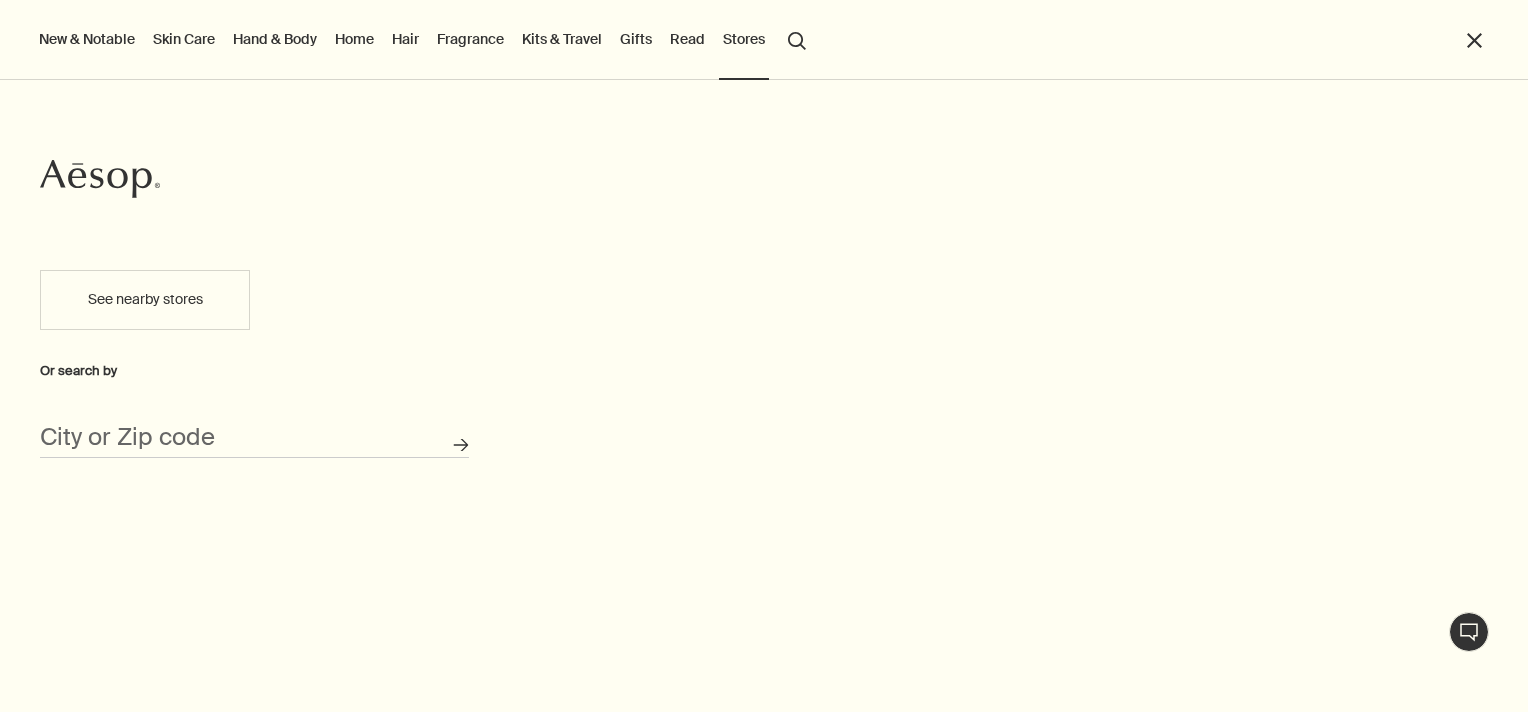 click on "See nearby stores" at bounding box center (145, 300) 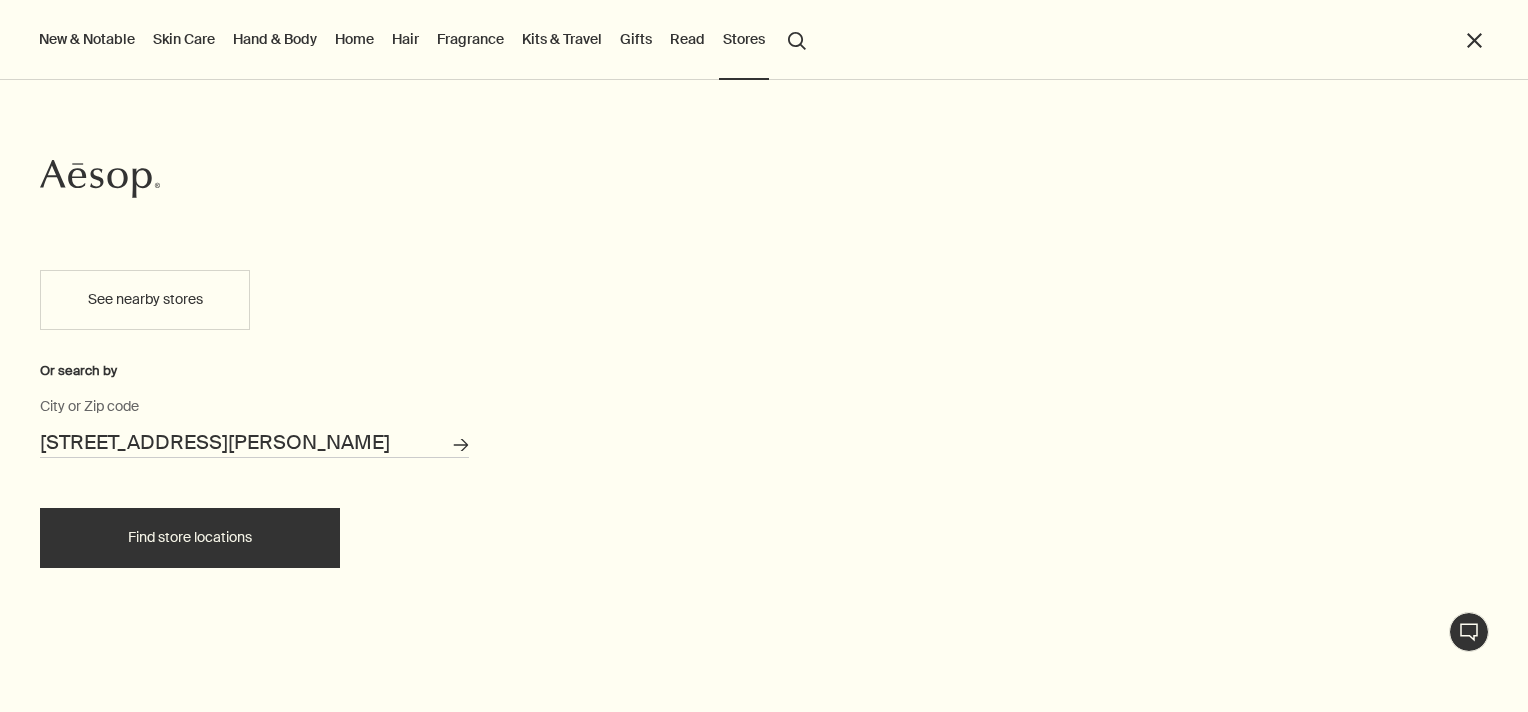 click on "Find store locations" at bounding box center [190, 538] 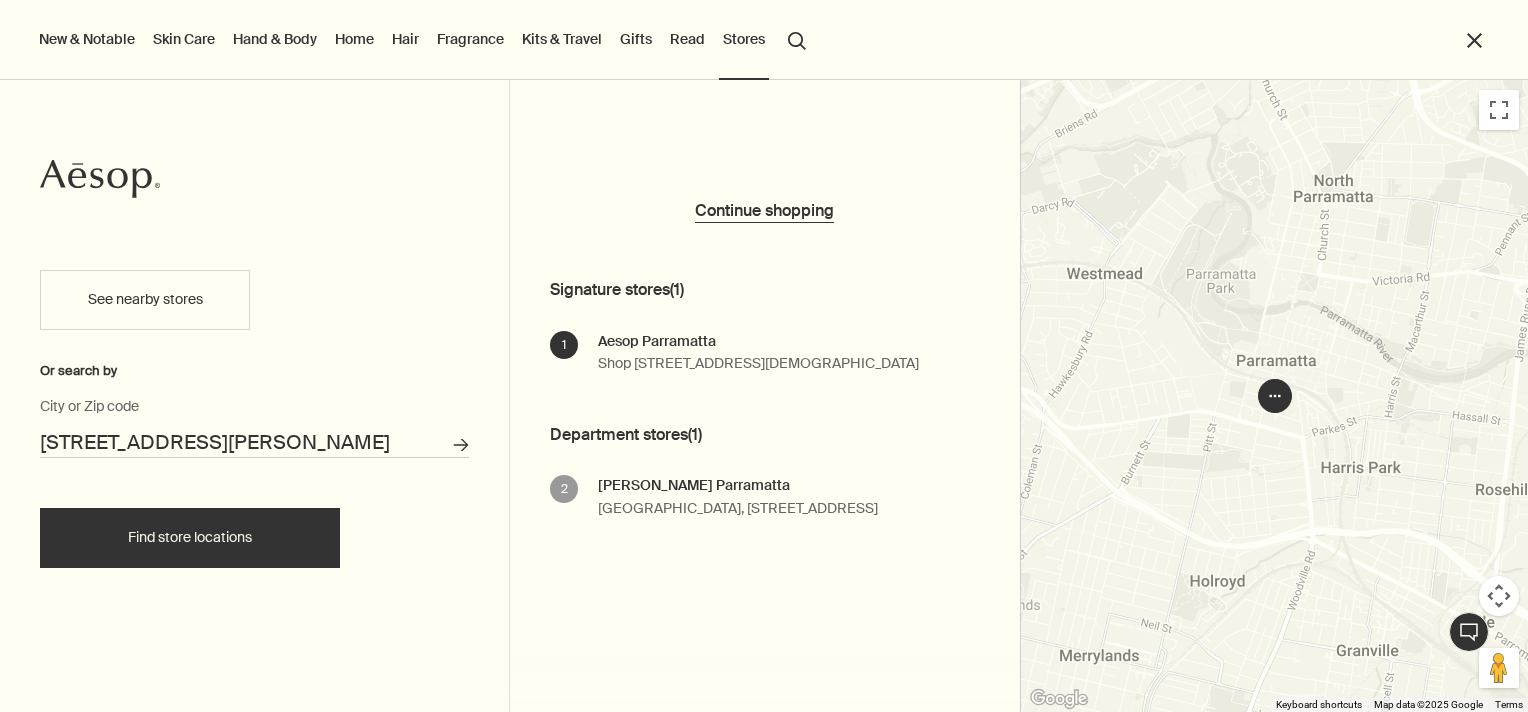 click on "New & Notable [MEDICAL_DATA] Hand & Body Home Hair Fragrance Kits & Travel Gifts Read Stores search Search close Log in Cabinet Cart" at bounding box center (764, 83) 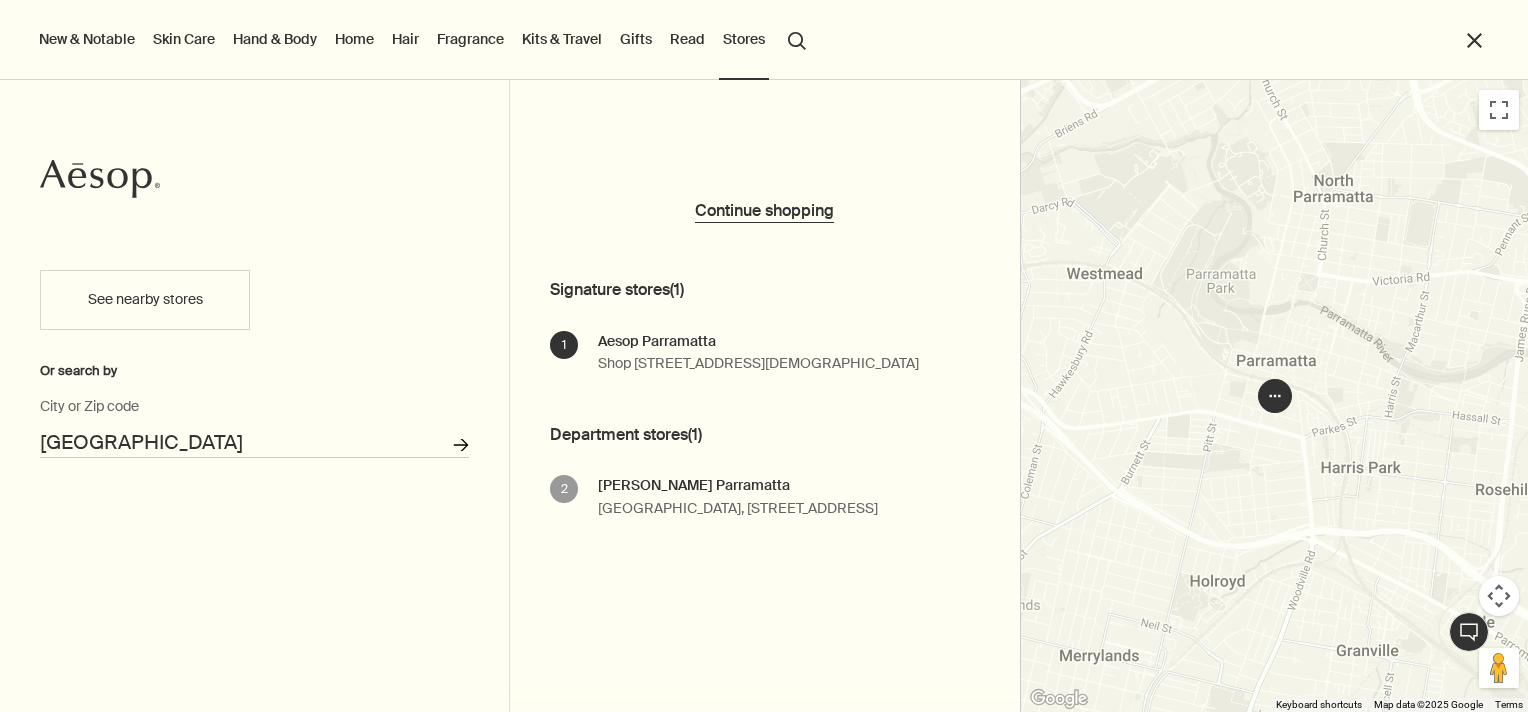 click on "Search for stores" 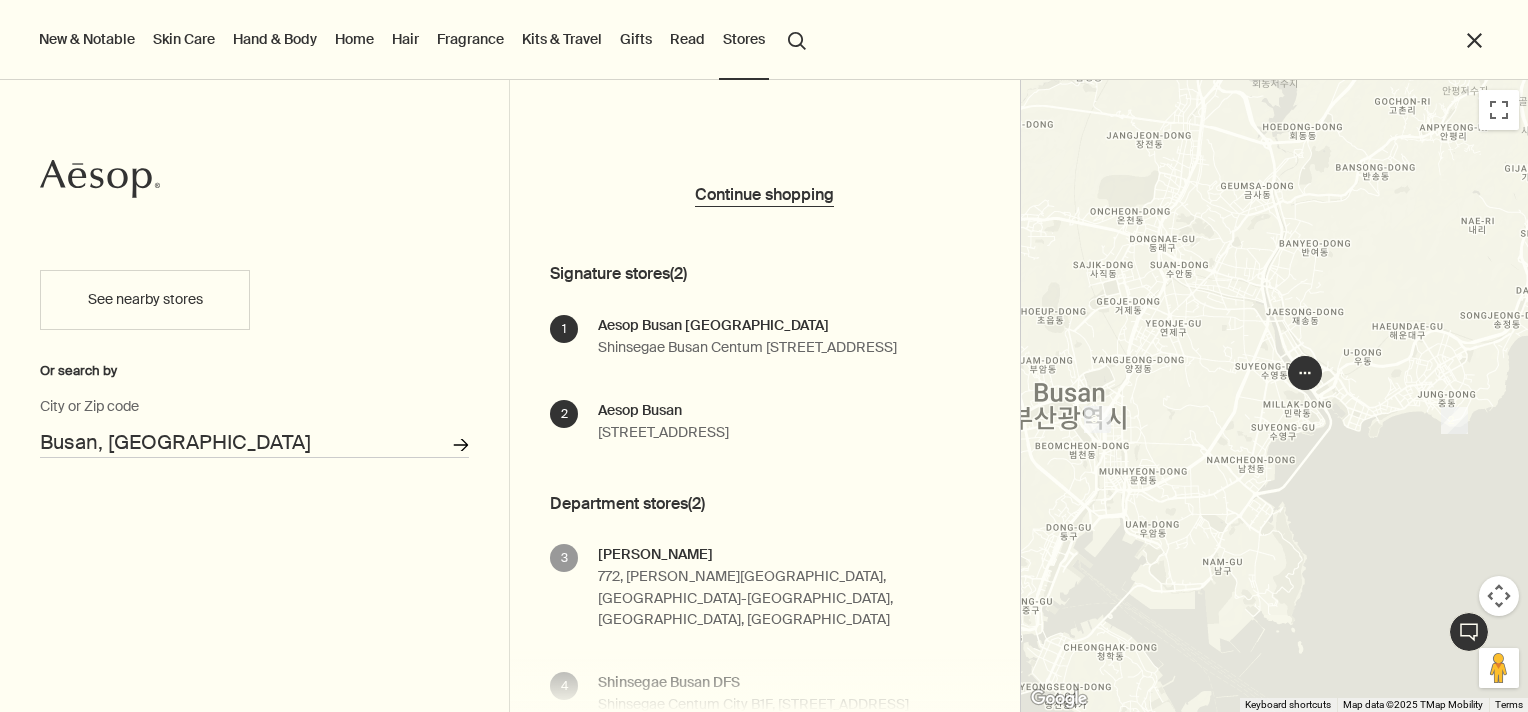 scroll, scrollTop: 0, scrollLeft: 0, axis: both 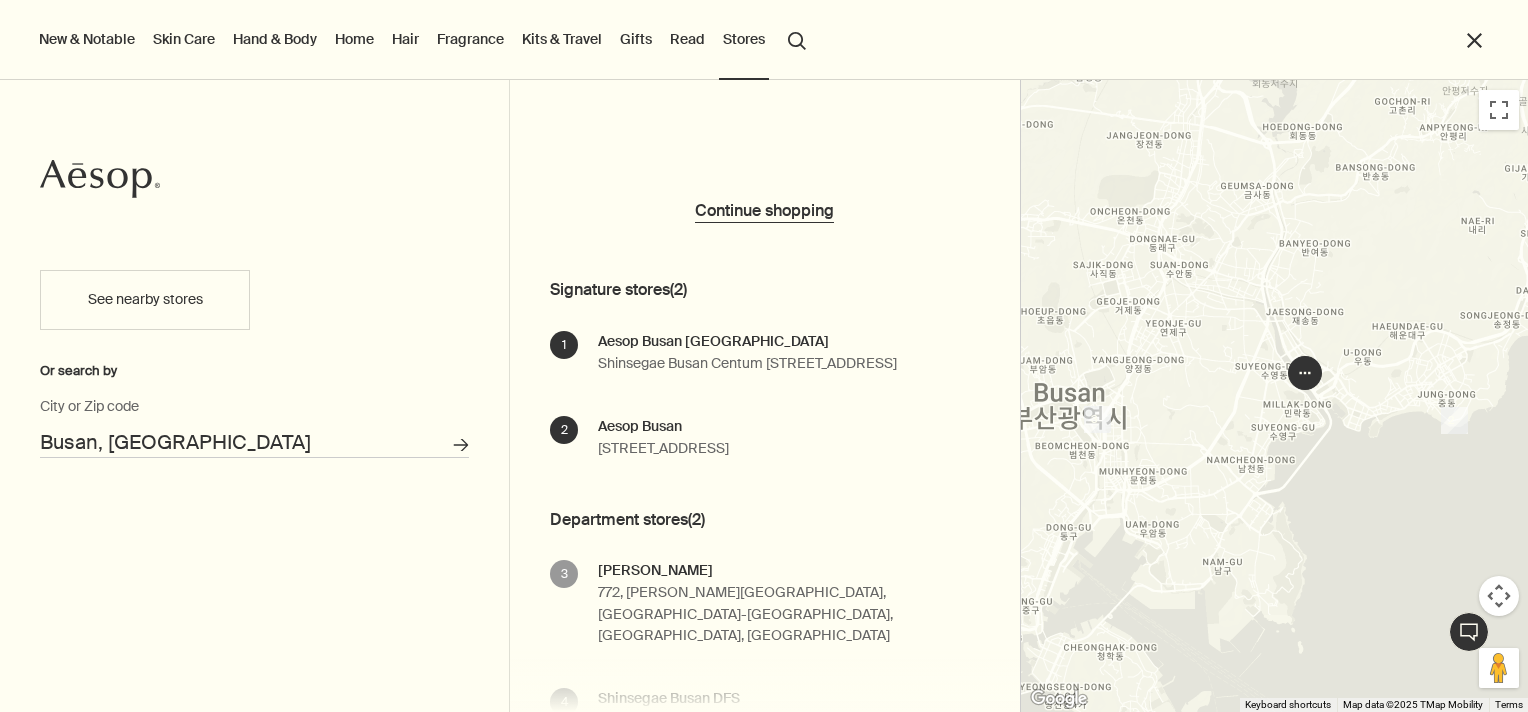 click on "Busan, [GEOGRAPHIC_DATA]" at bounding box center [254, 442] 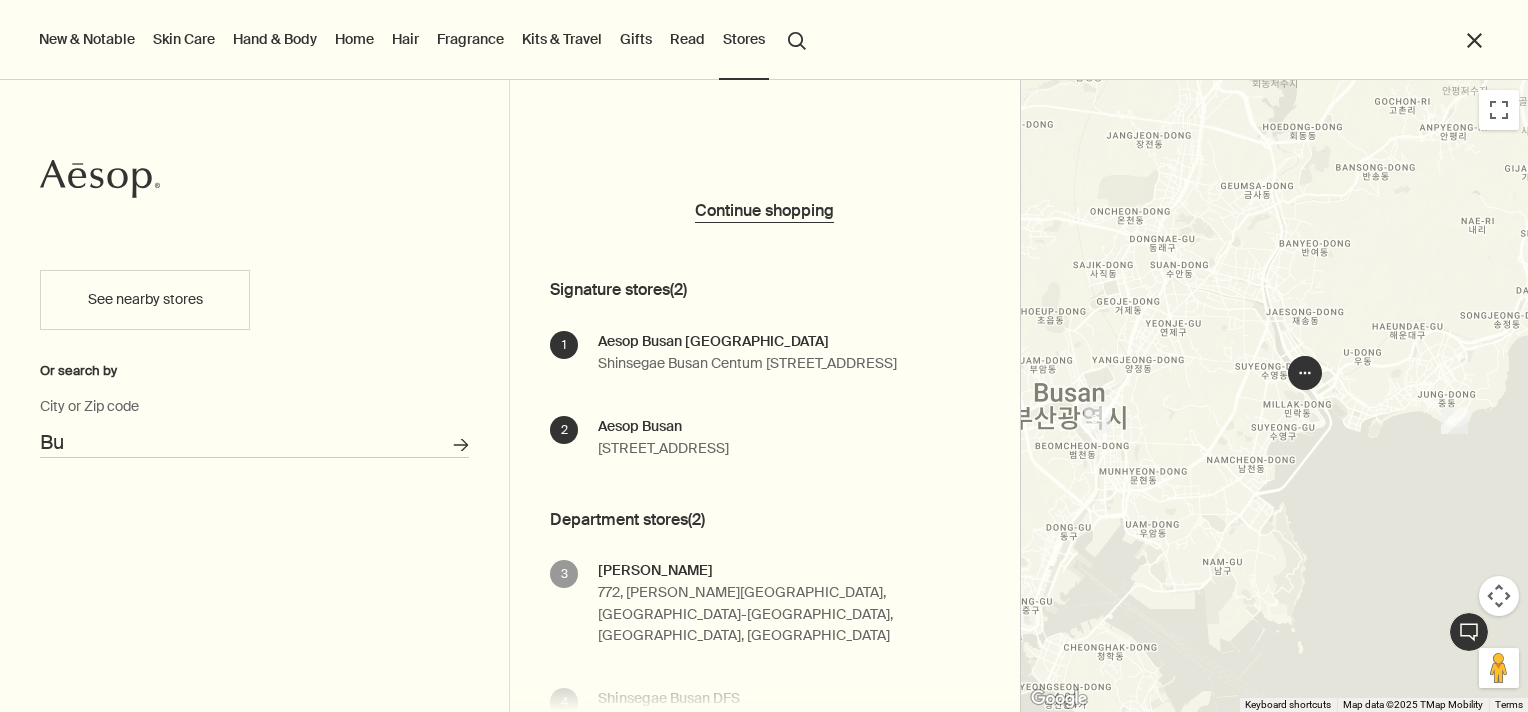 type on "B" 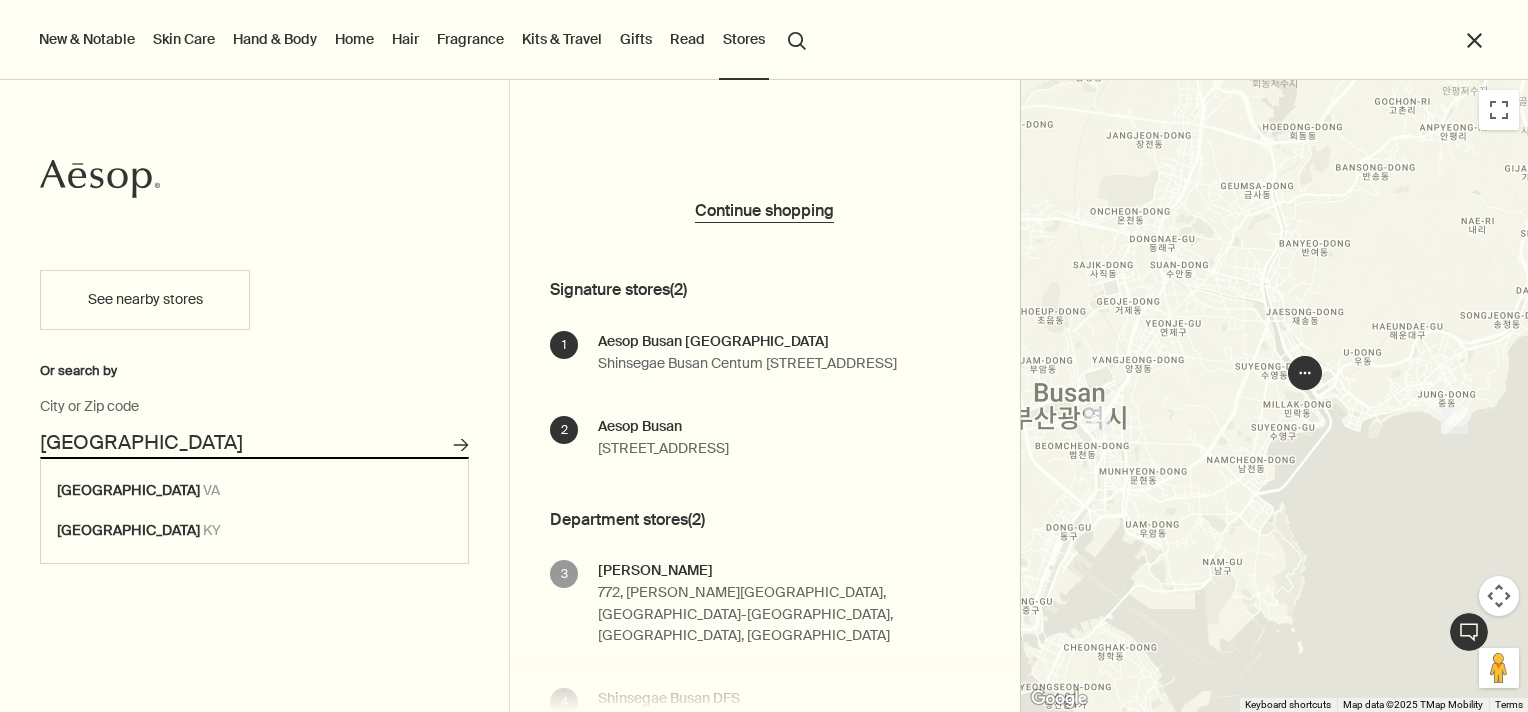 click on "Search for stores" at bounding box center [461, 445] 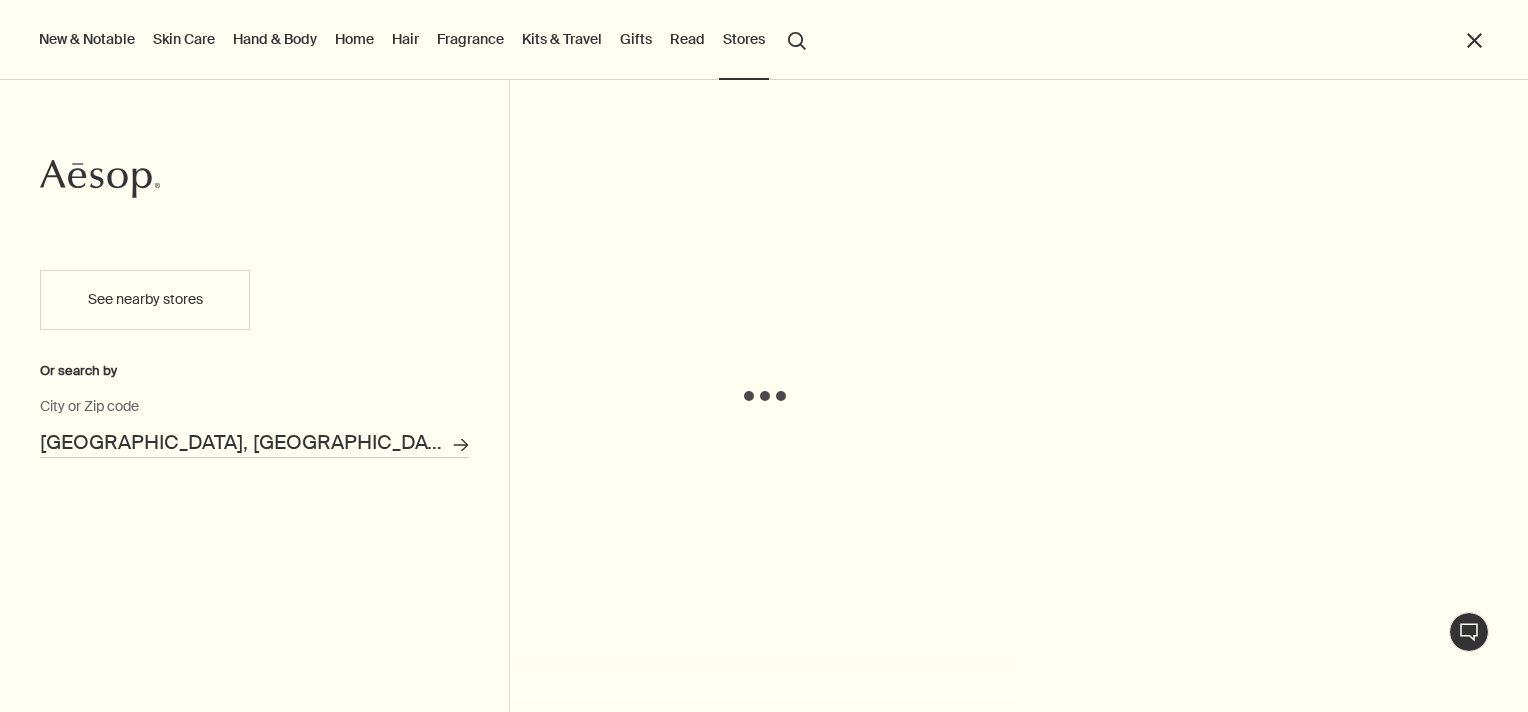 click on "[GEOGRAPHIC_DATA], [GEOGRAPHIC_DATA]" at bounding box center [254, 442] 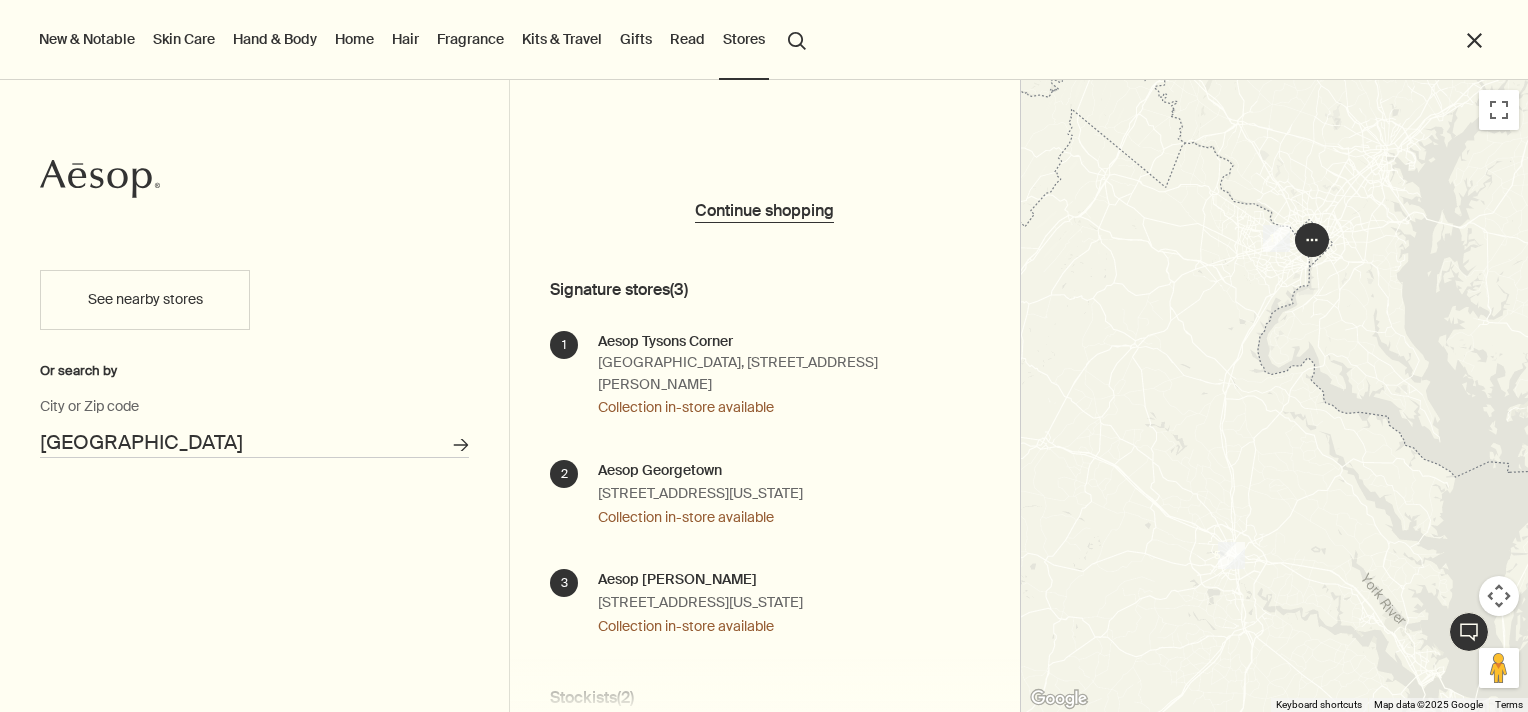 click on "Search for stores" at bounding box center [461, 445] 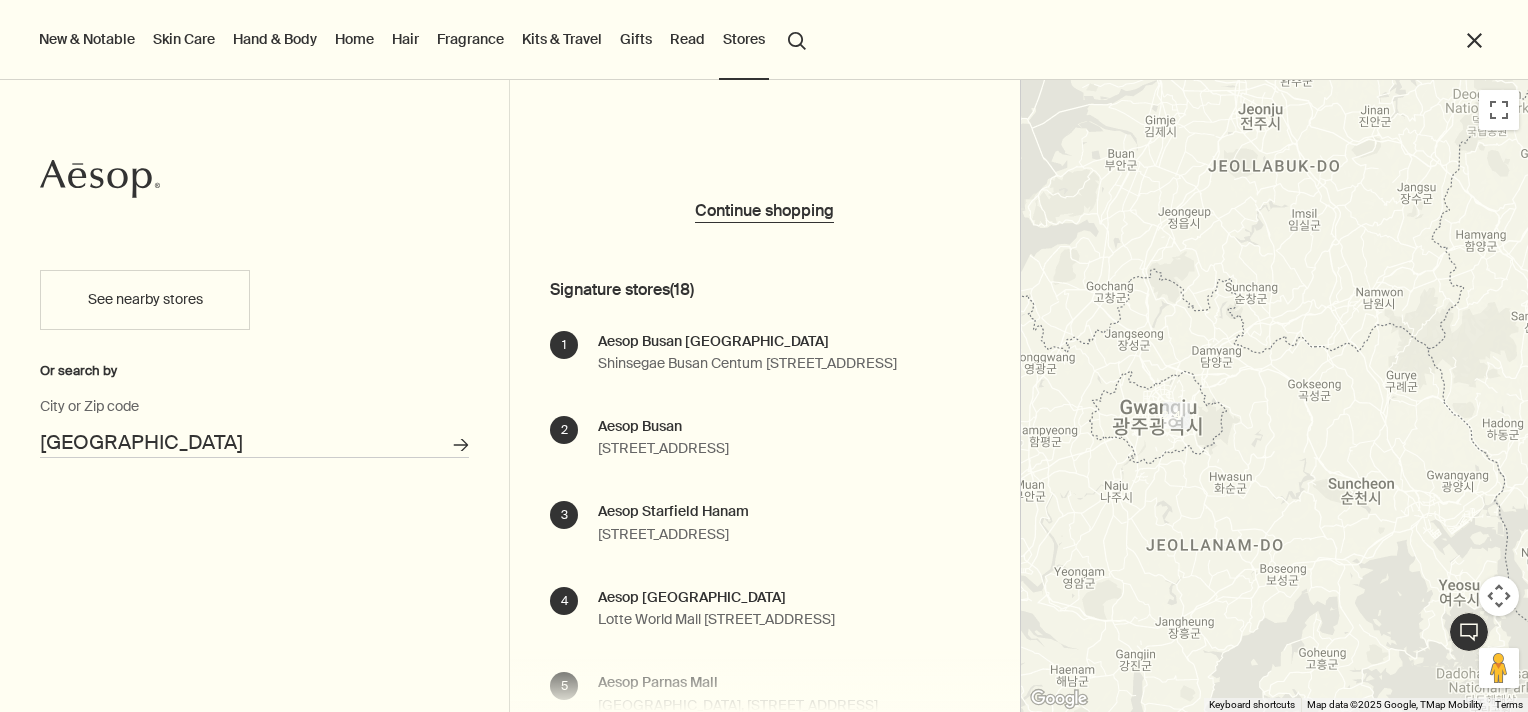 click at bounding box center [1275, 396] 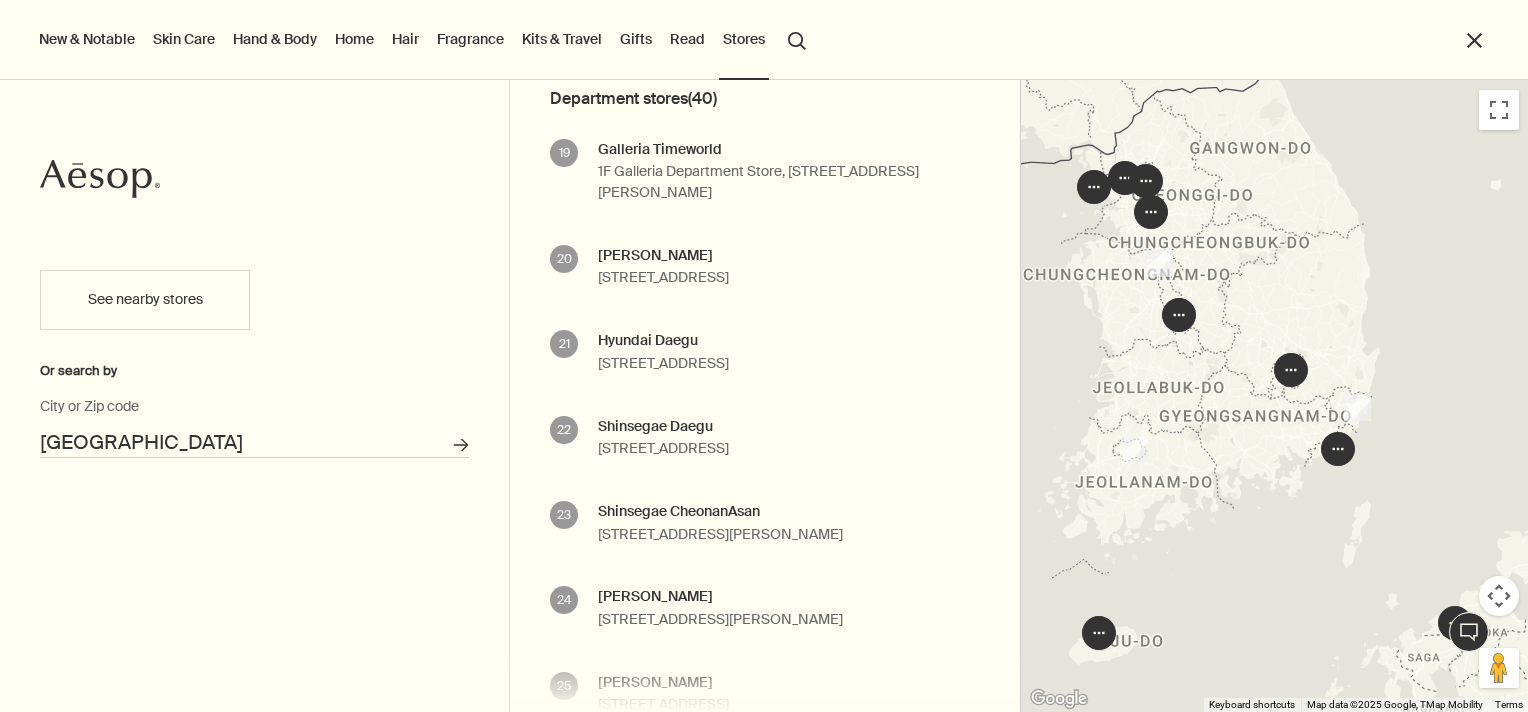 scroll, scrollTop: 1828, scrollLeft: 0, axis: vertical 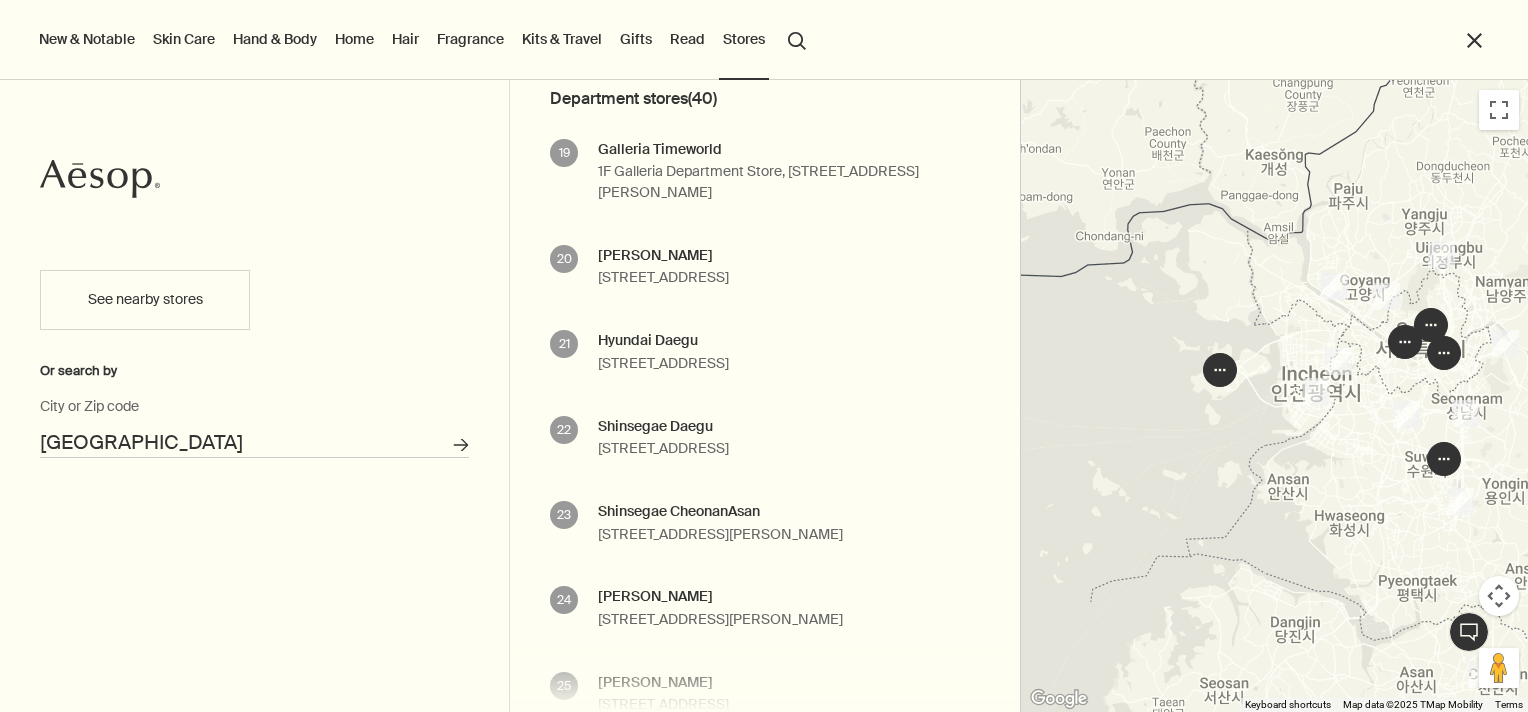 click at bounding box center (1220, 370) 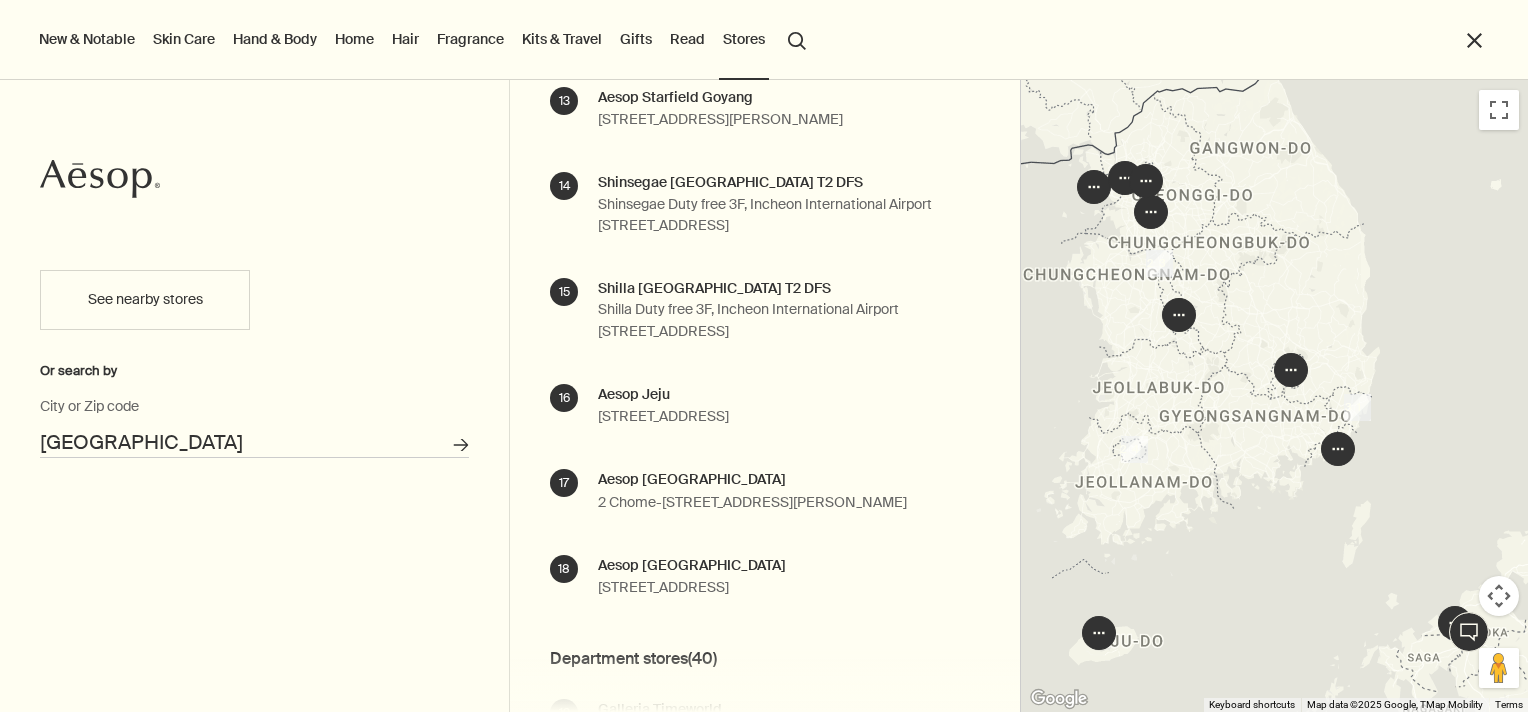 scroll, scrollTop: 1268, scrollLeft: 0, axis: vertical 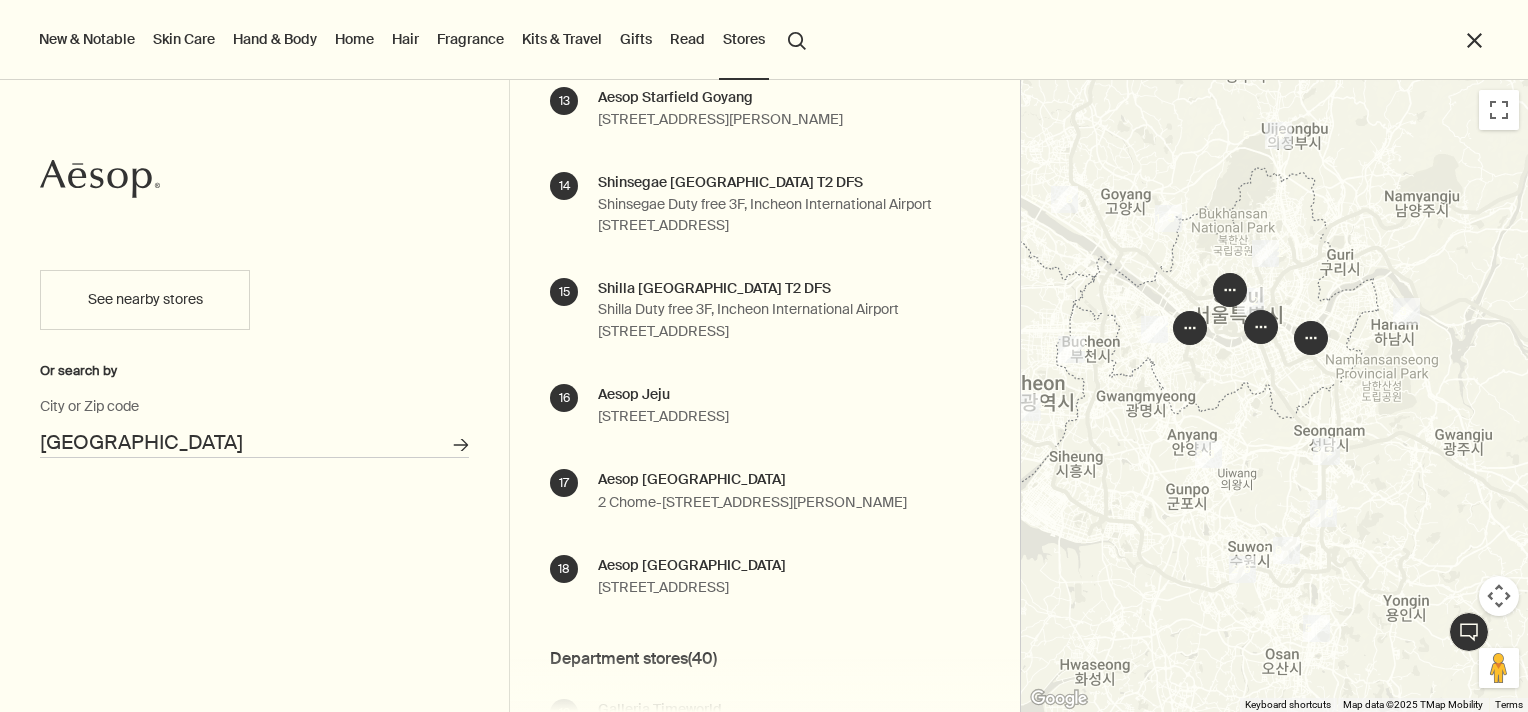 click at bounding box center (1406, 311) 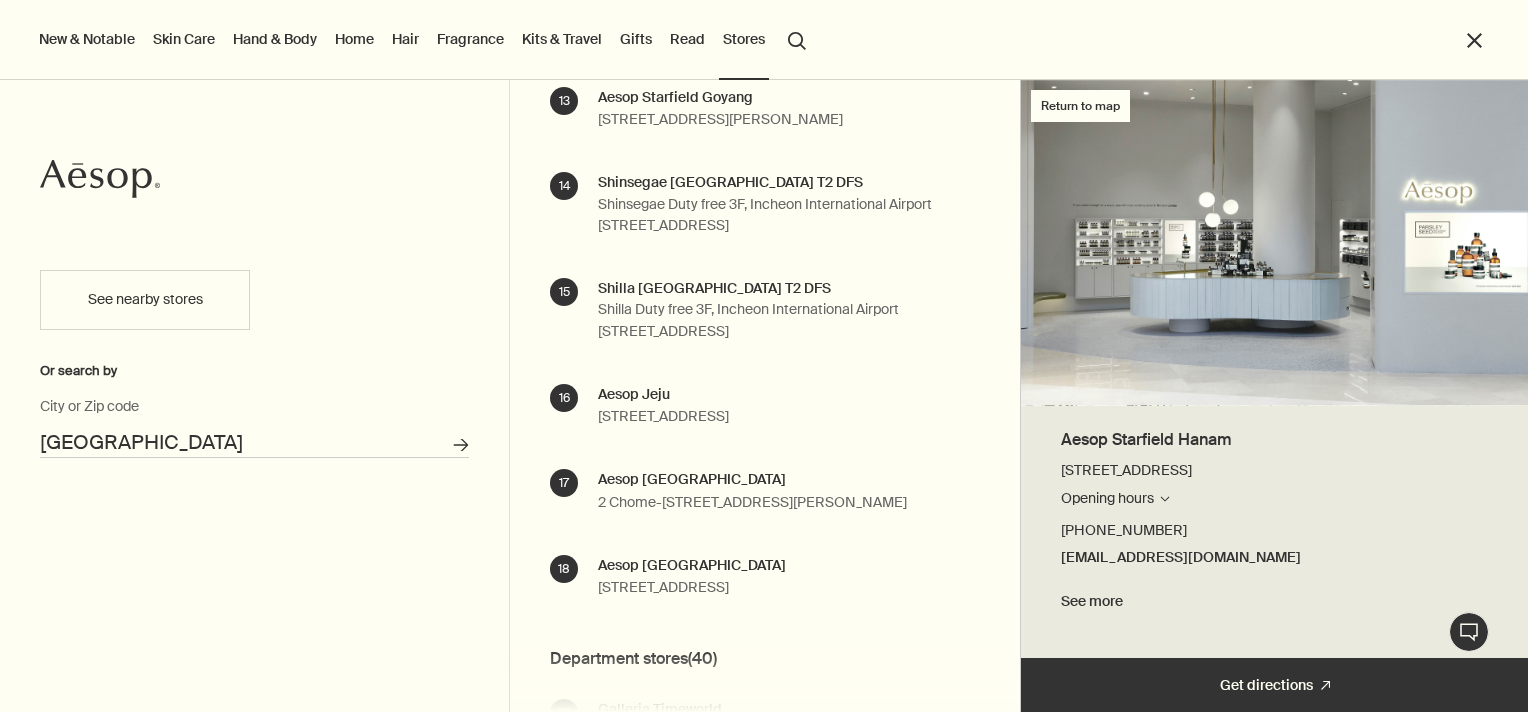 click on "New & Notable [MEDICAL_DATA] Hand & Body Home Hair Fragrance Kits & Travel Gifts Read Stores search Search close Log in Cabinet Cart" at bounding box center (764, 83) 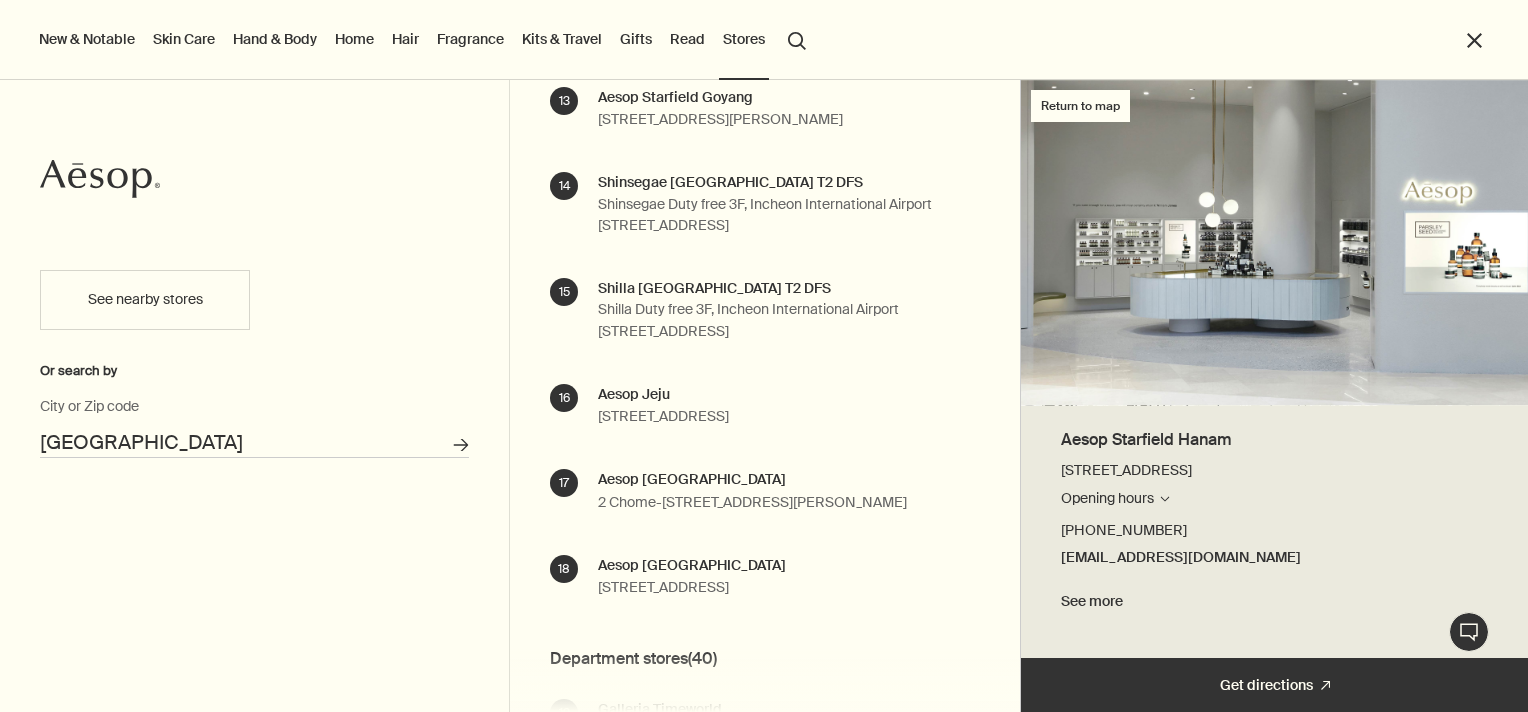click on "New & Notable [MEDICAL_DATA] Hand & Body Home Hair Fragrance Kits & Travel Gifts Read Stores search Search close Log in Cabinet Cart" at bounding box center [764, 83] 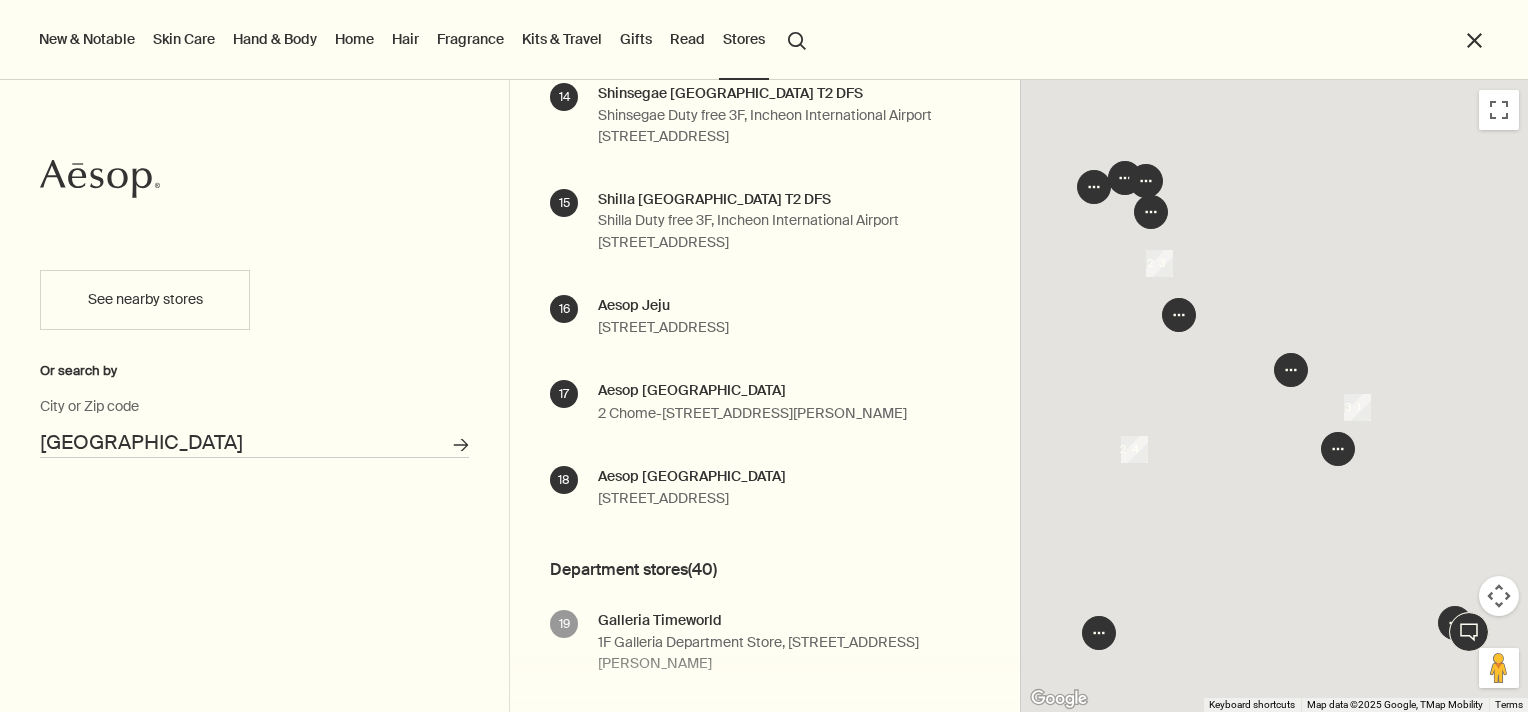 scroll, scrollTop: 1321, scrollLeft: 0, axis: vertical 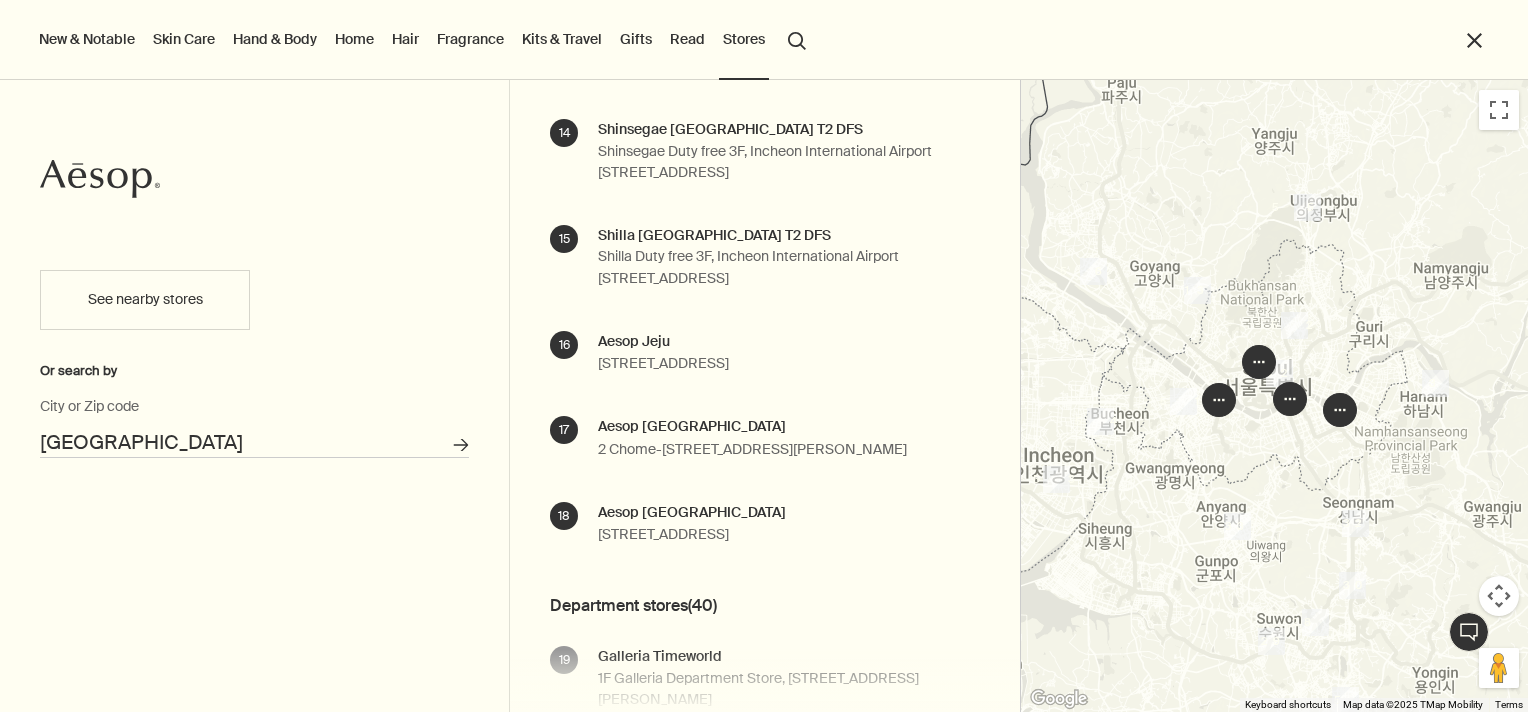 click at bounding box center (1197, 290) 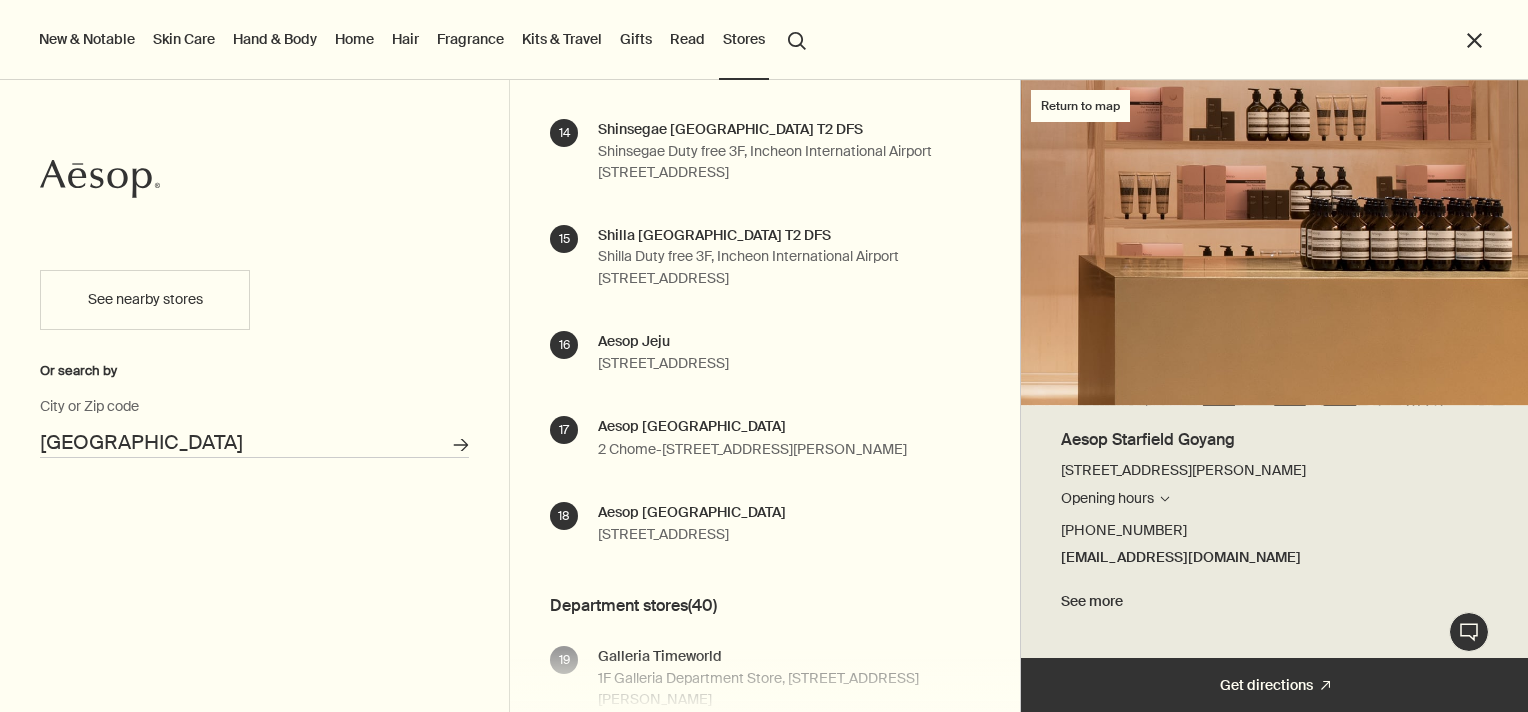 click on "New & Notable [MEDICAL_DATA] Hand & Body Home Hair Fragrance Kits & Travel Gifts Read Stores search Search close Log in Cabinet Cart" at bounding box center [764, 83] 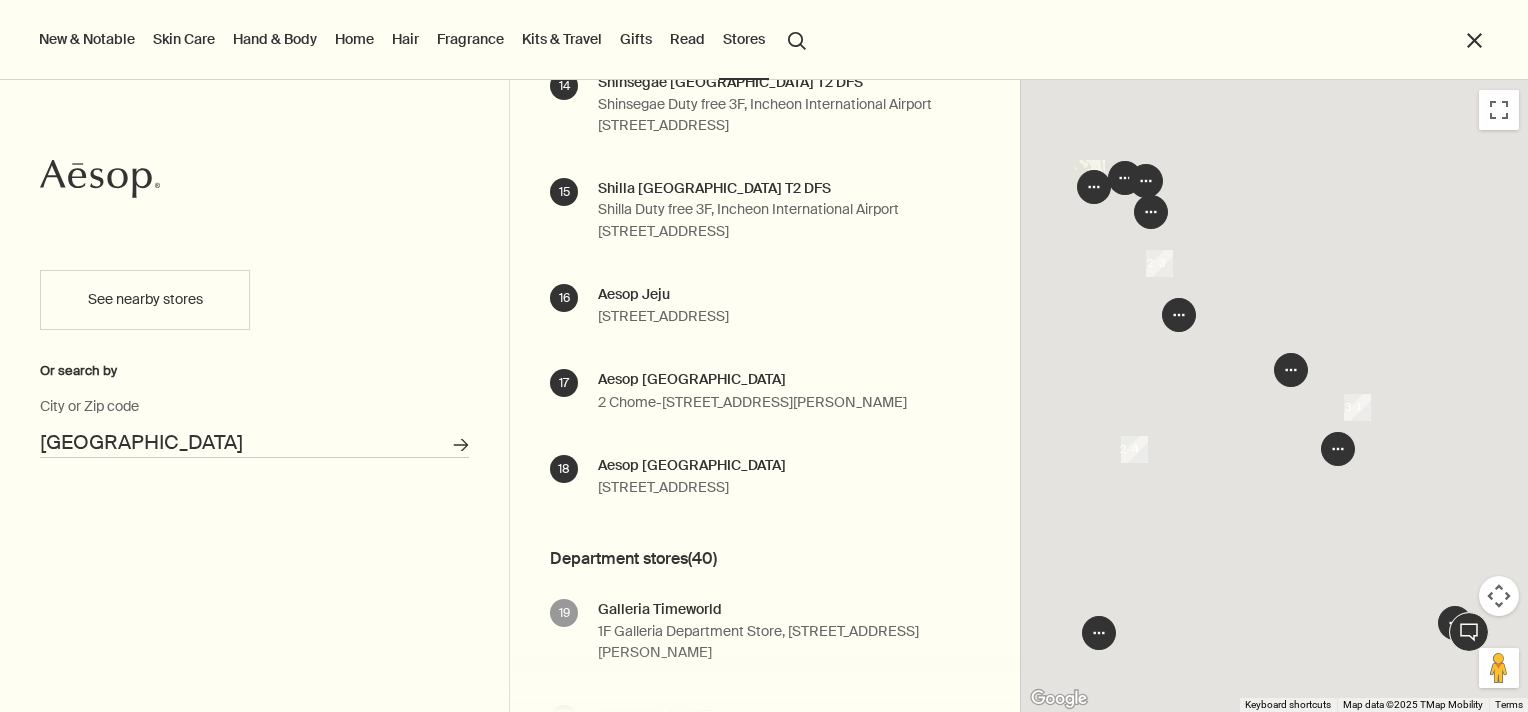 scroll, scrollTop: 1366, scrollLeft: 0, axis: vertical 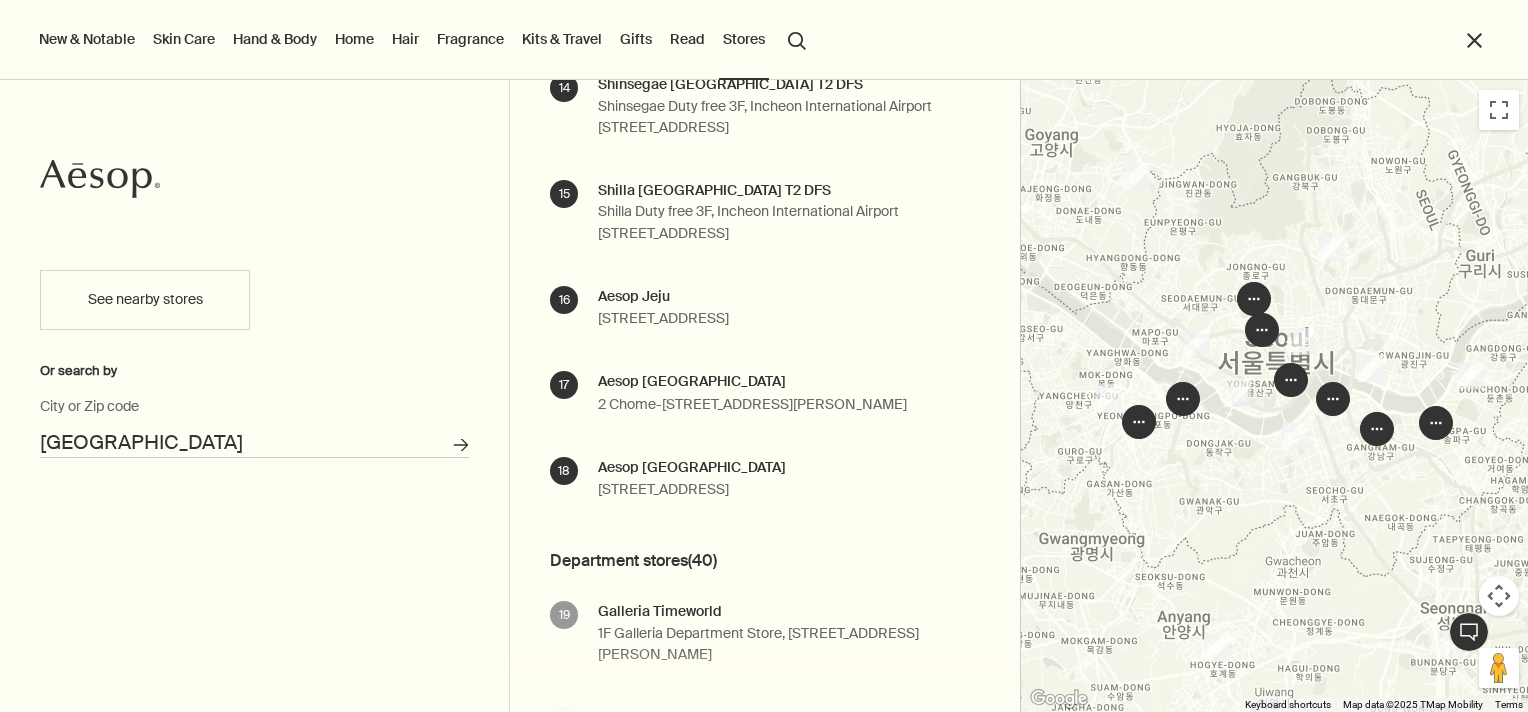 click at bounding box center [1371, 368] 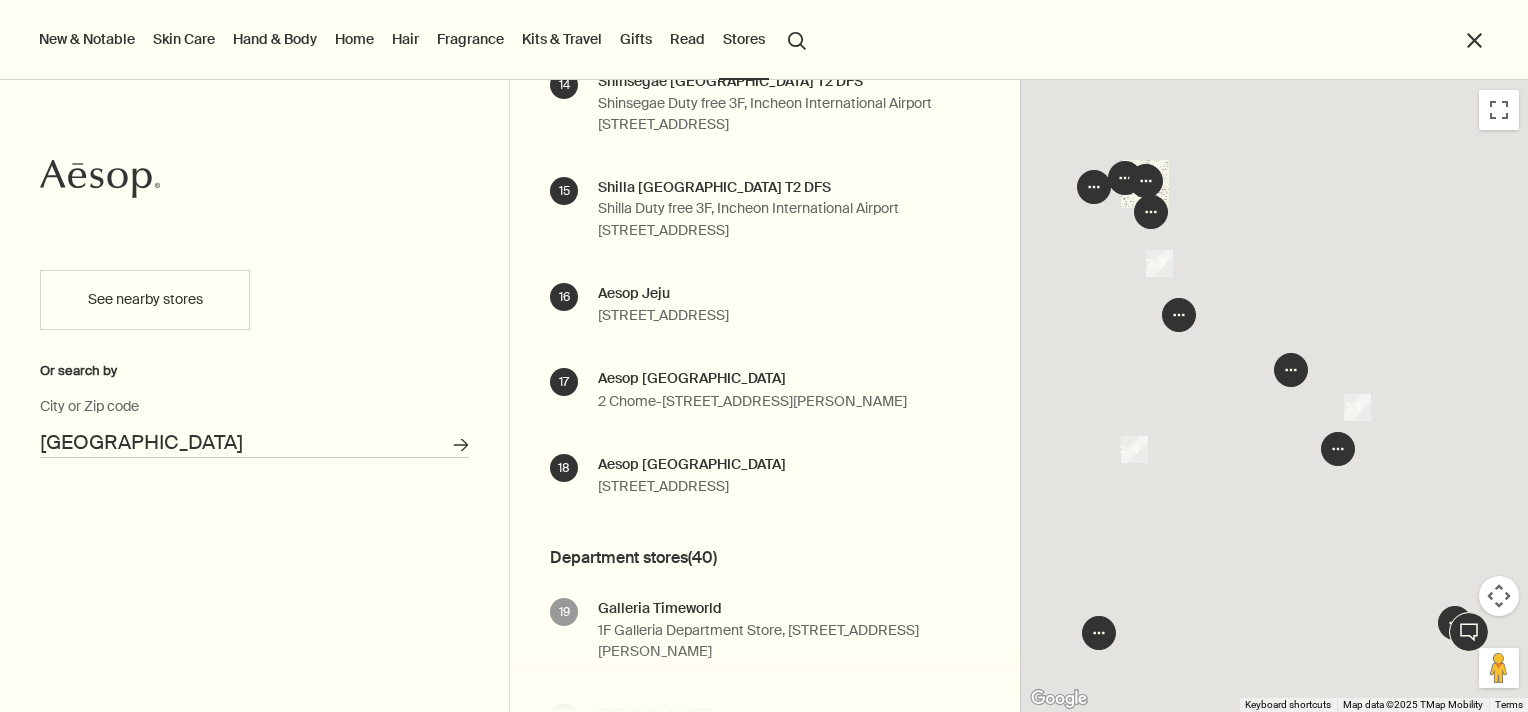 scroll, scrollTop: 1368, scrollLeft: 0, axis: vertical 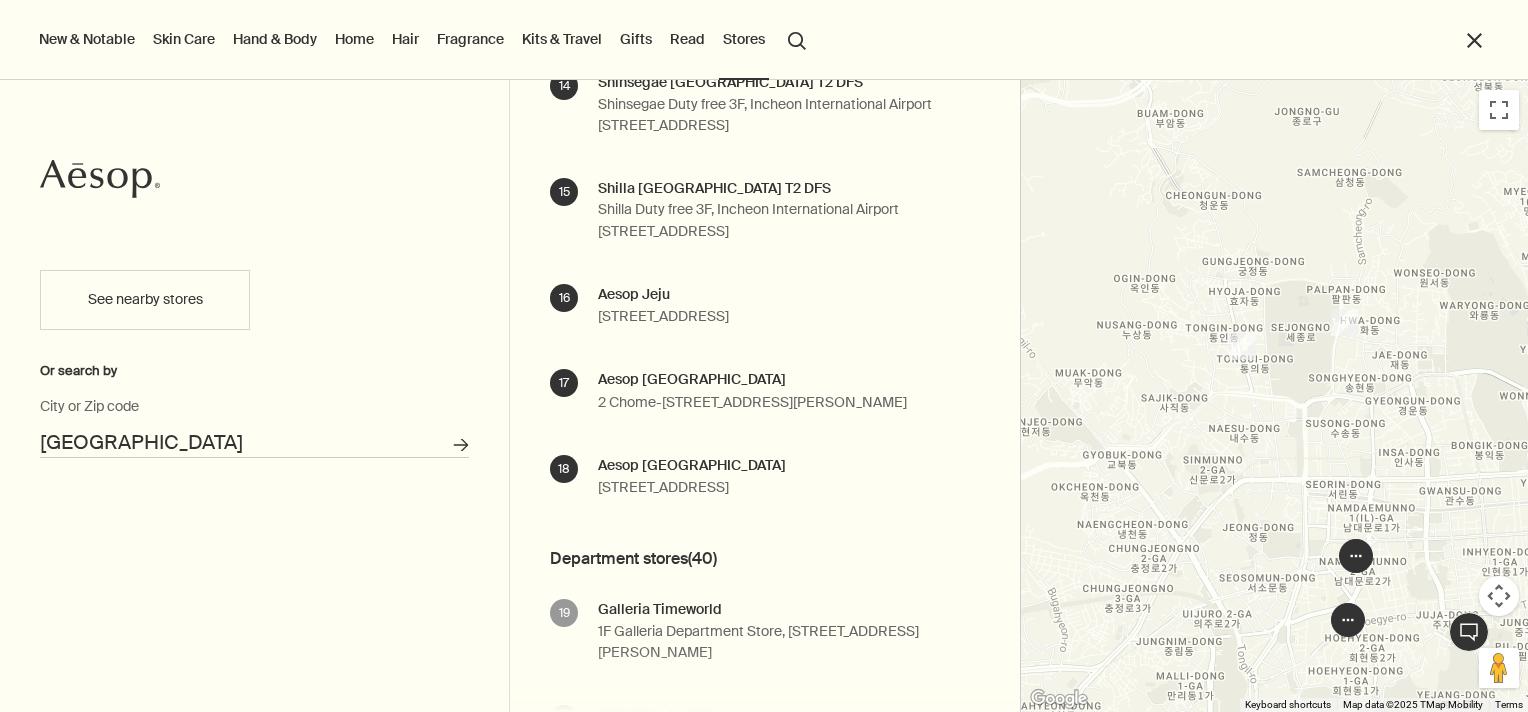 click at bounding box center [1344, 322] 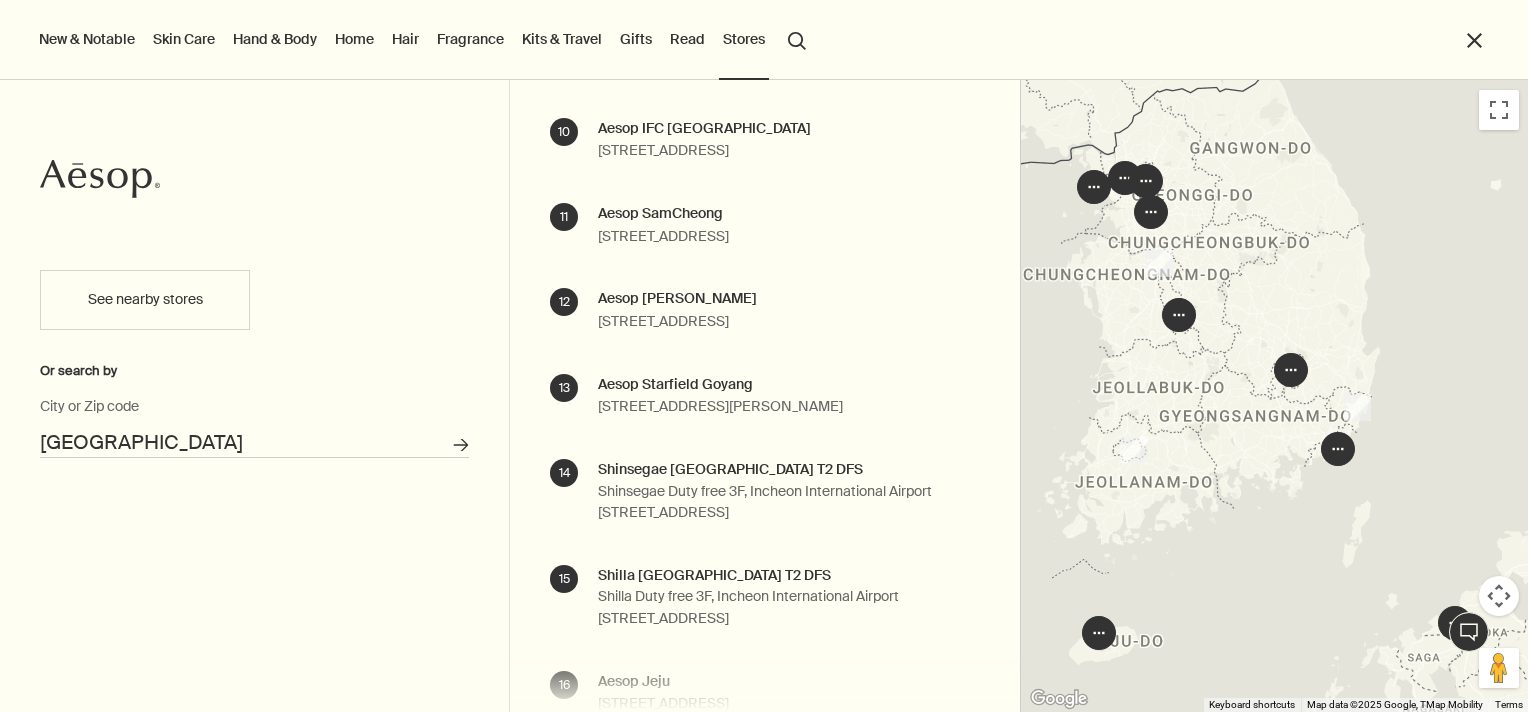 scroll, scrollTop: 980, scrollLeft: 0, axis: vertical 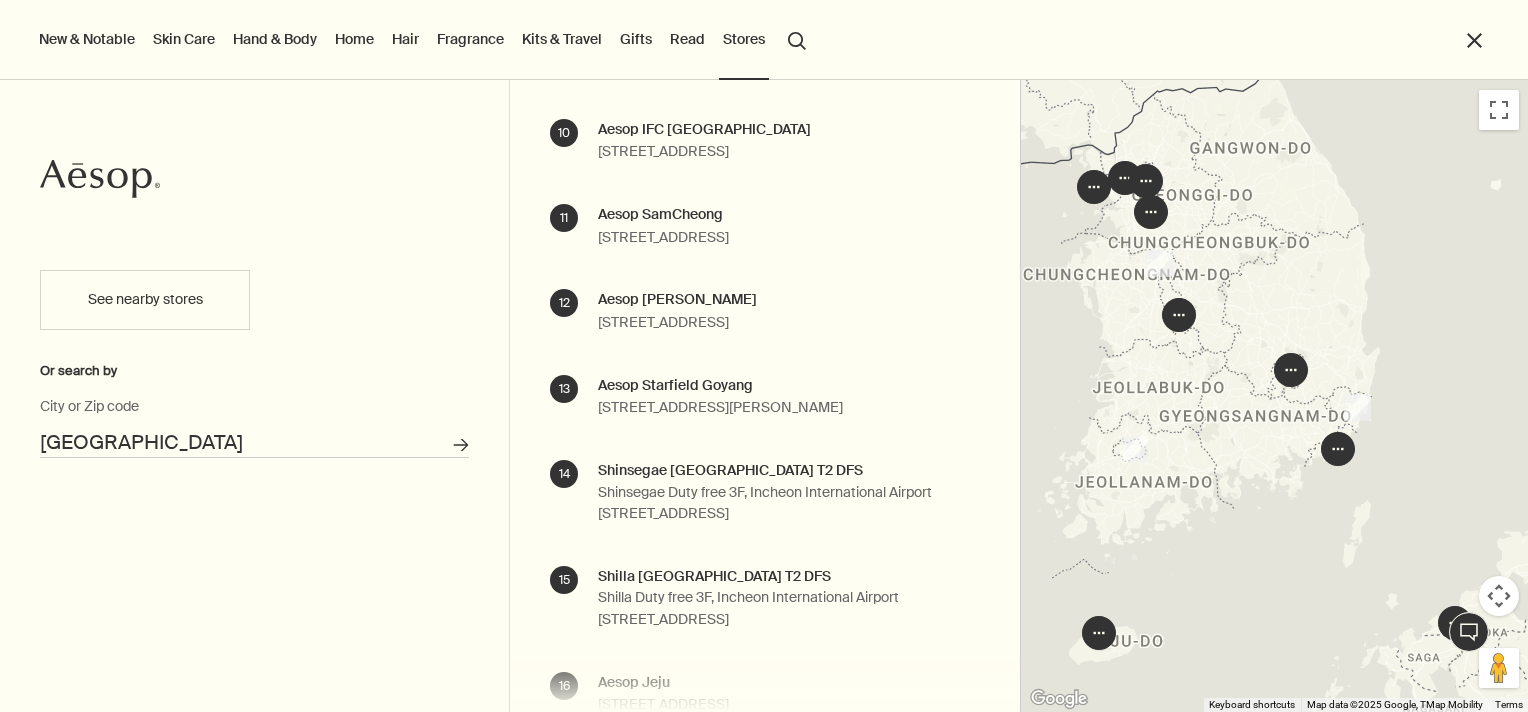 click on "Aesop [STREET_ADDRESS] Opening hours Search for stores [DATE] 10:00am - 8:00pm [DATE] 10:00am - 8:00pm [DATE] 10:00am - 8:00pm [DATE] 10:00am - 8:00pm [DATE] 10:00am - 9:00pm [DATE] 10:00am - 9:00pm [DATE] 10:00am - 8:00pm [PHONE_NUMBER] [EMAIL_ADDRESS][DOMAIN_NAME] See more" at bounding box center (677, 311) 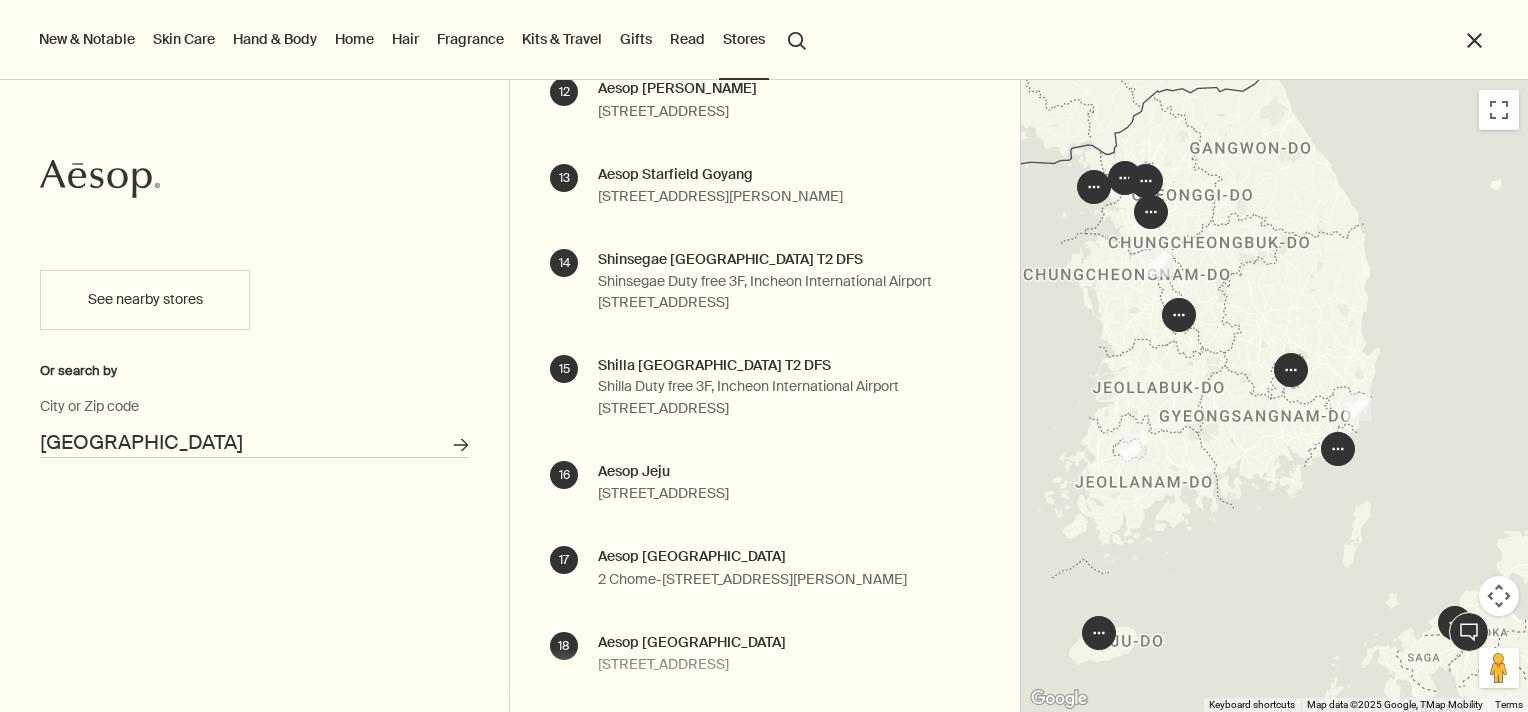 scroll, scrollTop: 1190, scrollLeft: 0, axis: vertical 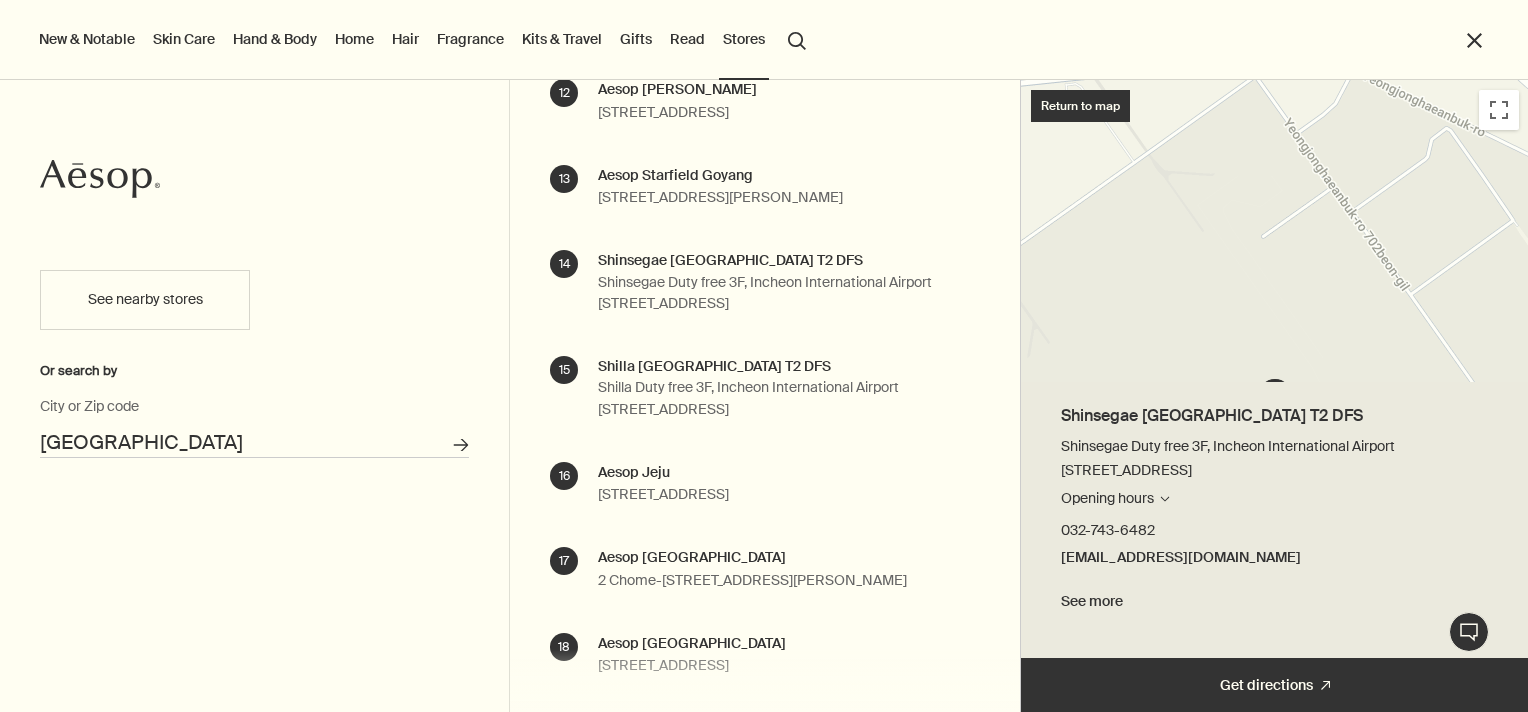click on "[GEOGRAPHIC_DATA] T2 DFS Shinsegae Duty free 3F, [GEOGRAPHIC_DATA][STREET_ADDRESS][GEOGRAPHIC_DATA][GEOGRAPHIC_DATA] Opening hours Search for stores [DATE] 6:20am - 9:30pm [DATE] 6:20am - 9:30pm [DATE] 6:20am - 9:30pm [DATE] 6:20am - 9:30pm [DATE] 6:20am - 9:30pm [DATE] 6:20am - 9:30pm [DATE] 6:20am - 9:30pm 032-743-6482 [EMAIL_ADDRESS][DOMAIN_NAME] See more" at bounding box center (788, 283) 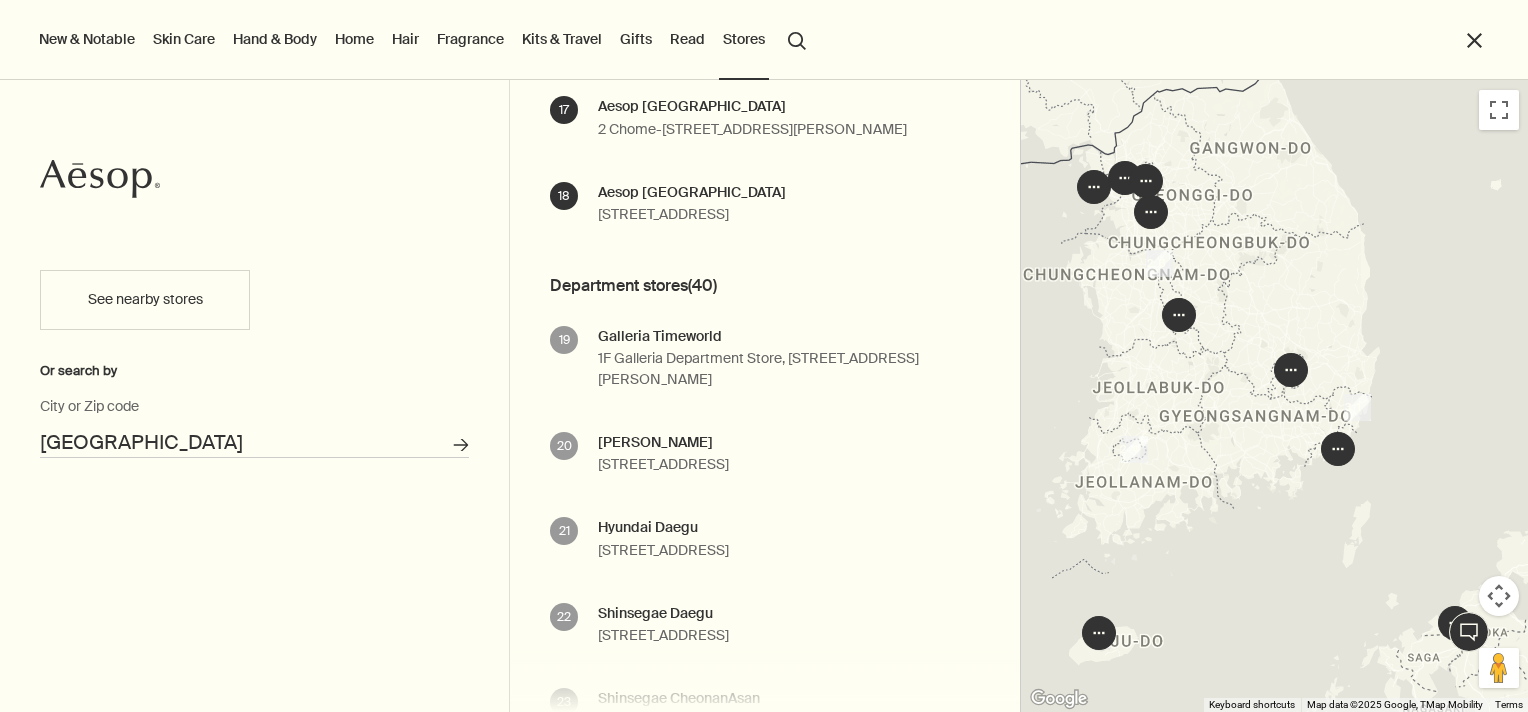 scroll, scrollTop: 1645, scrollLeft: 0, axis: vertical 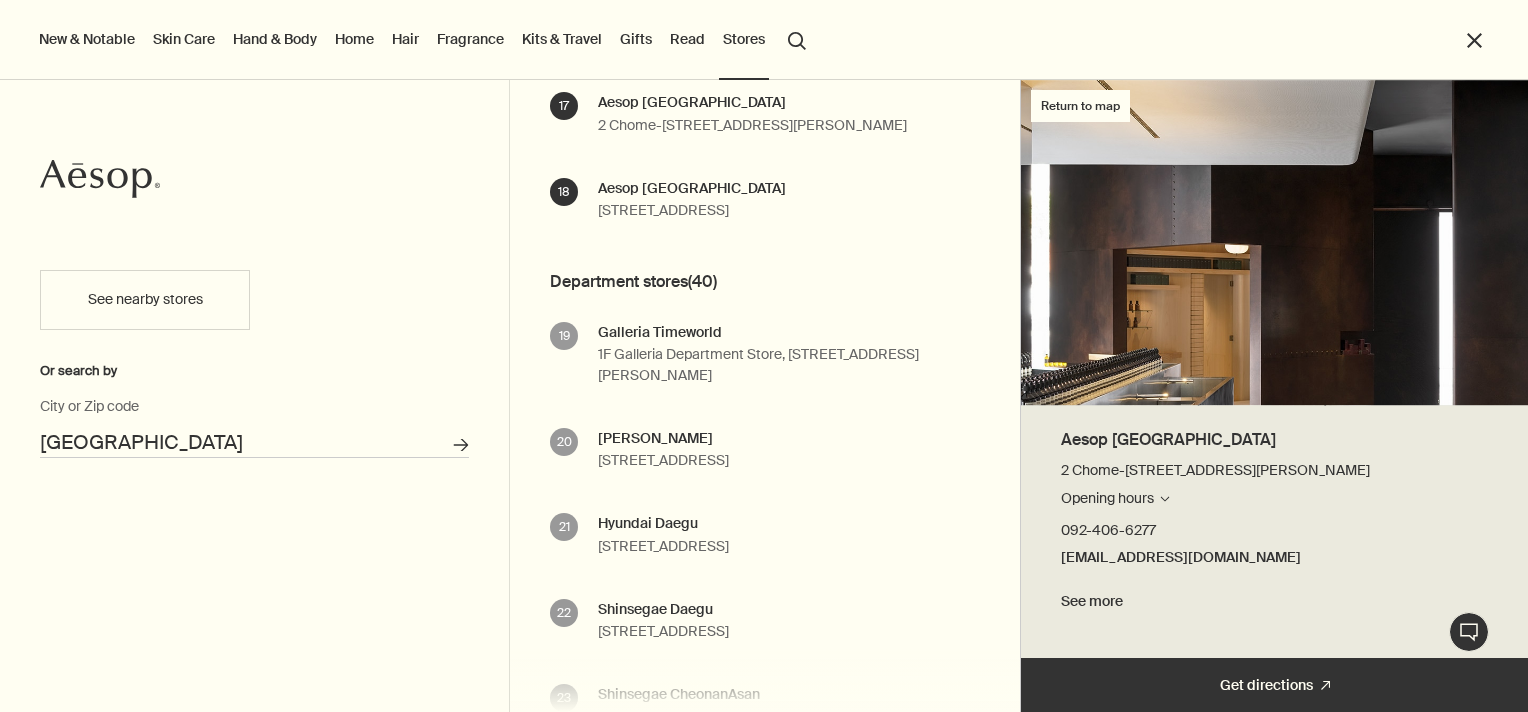 click on "Aesop [GEOGRAPHIC_DATA] 2 Chome-3-21 [GEOGRAPHIC_DATA], [GEOGRAPHIC_DATA], [GEOGRAPHIC_DATA]-[GEOGRAPHIC_DATA], [GEOGRAPHIC_DATA]-[PERSON_NAME] 810-0001 Opening hours Search for stores [DATE] 12:00noon - 8:00pm [DATE] 12:00noon - 8:00pm [DATE] 12:00noon - 8:00pm [DATE] 12:00noon - 8:00pm [DATE] 12:00noon - 8:00pm [DATE] 11:00am - 8:00pm [DATE] 11:00am - 8:00pm 092-406-6277 [EMAIL_ADDRESS][DOMAIN_NAME] See more" at bounding box center (752, 114) 